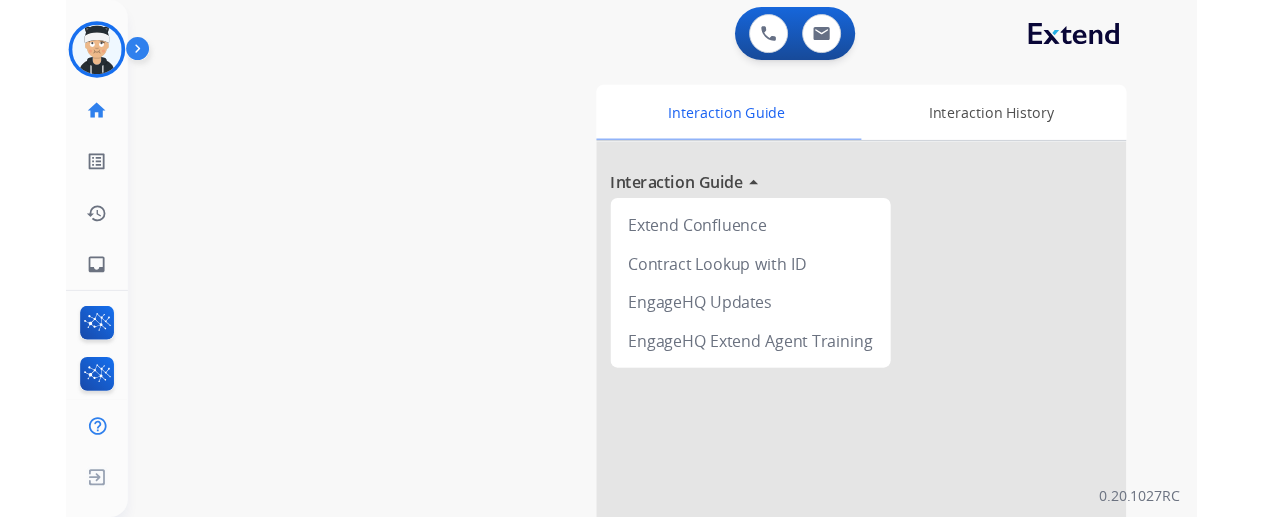scroll, scrollTop: 0, scrollLeft: 0, axis: both 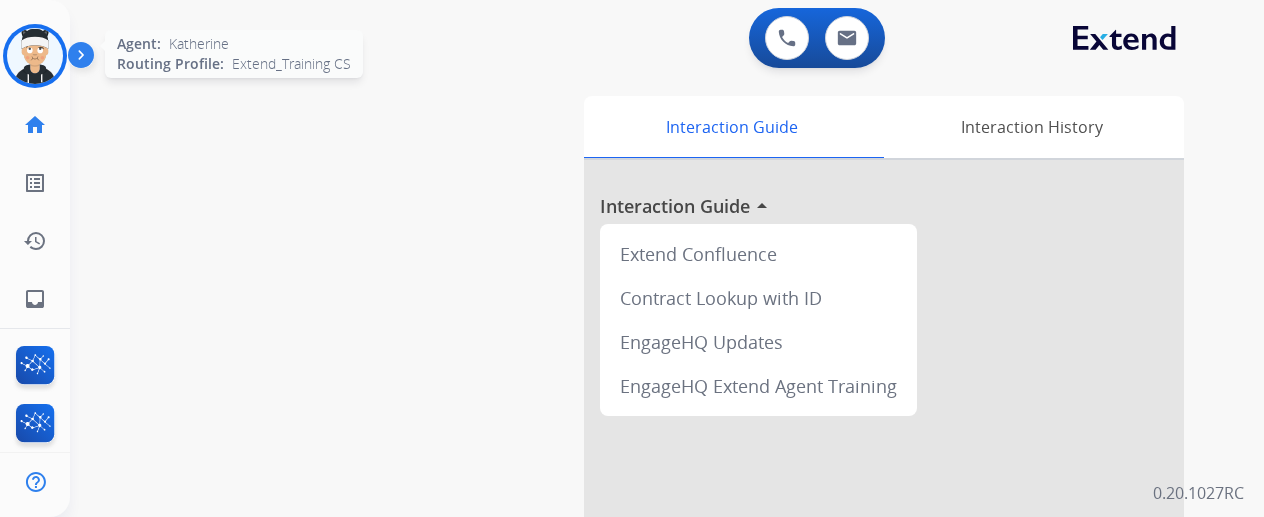 click at bounding box center (35, 56) 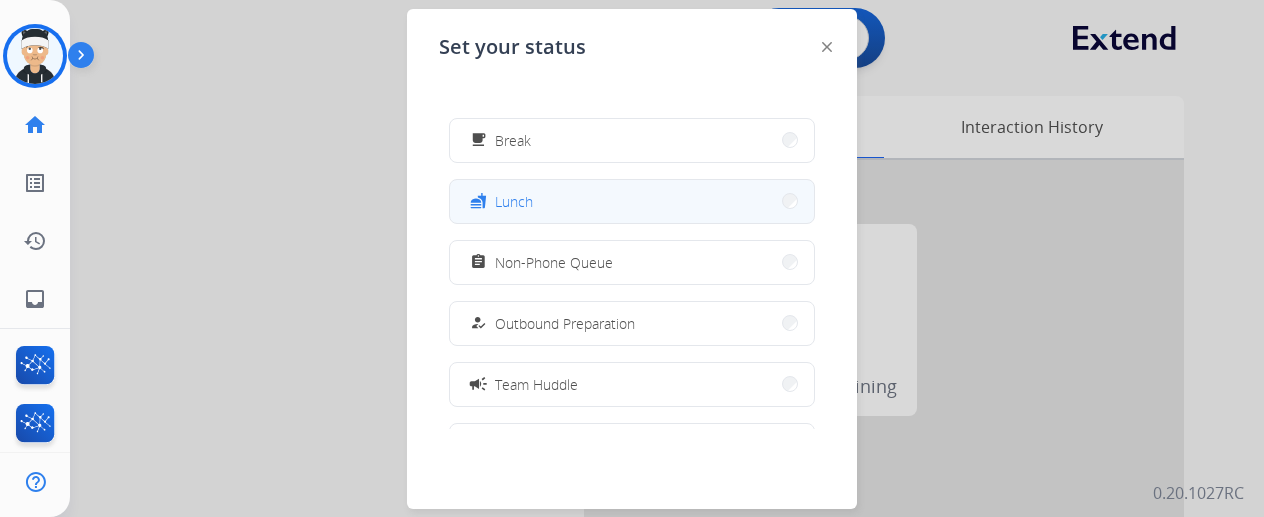 scroll, scrollTop: 100, scrollLeft: 0, axis: vertical 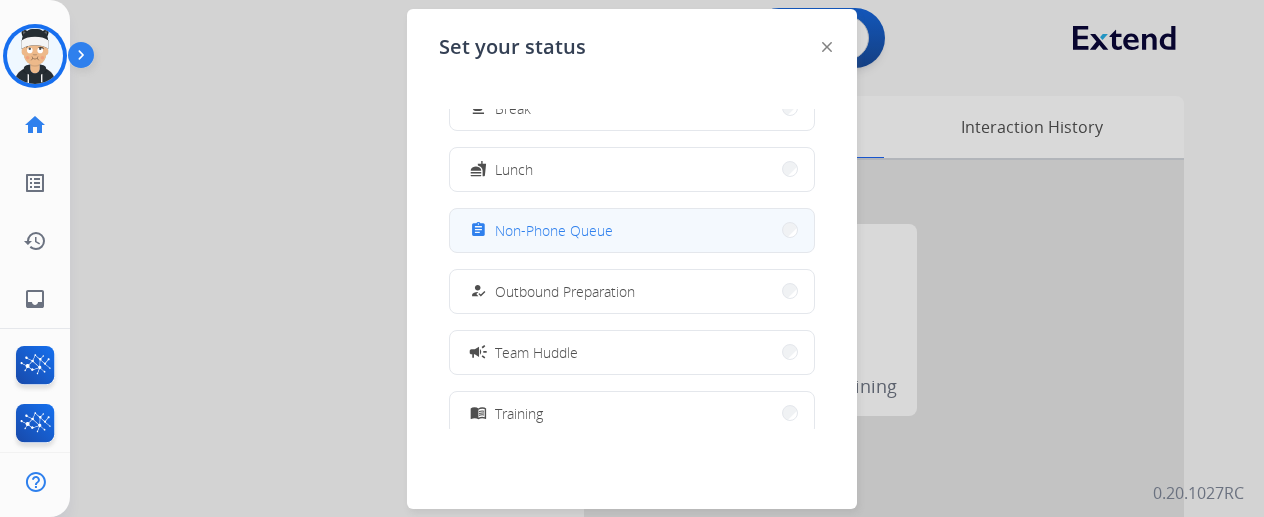 click on "assignment Non-Phone Queue" at bounding box center (632, 230) 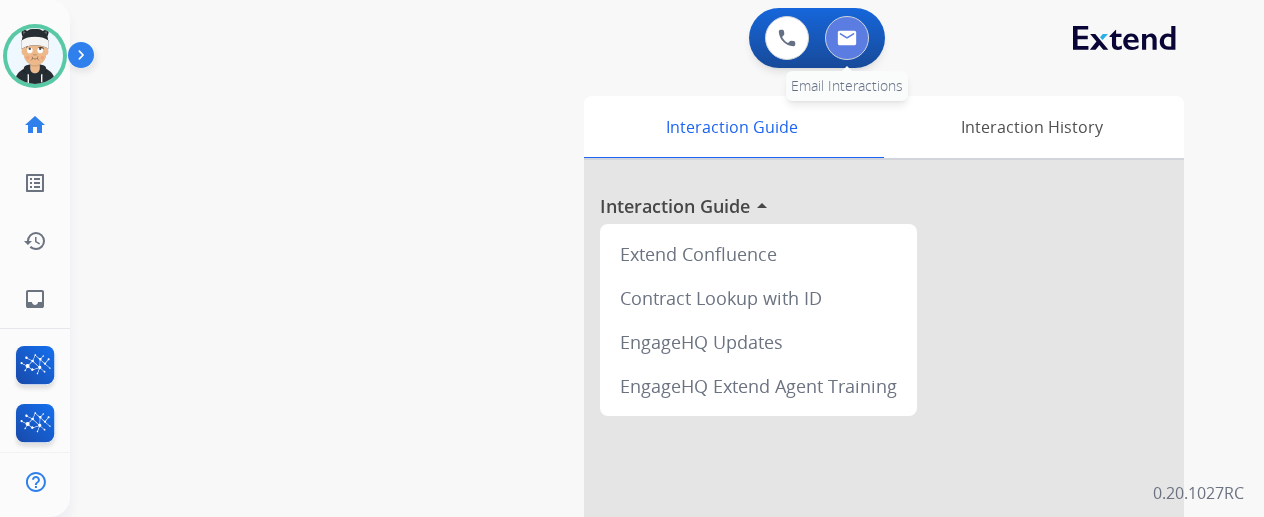 click at bounding box center [847, 38] 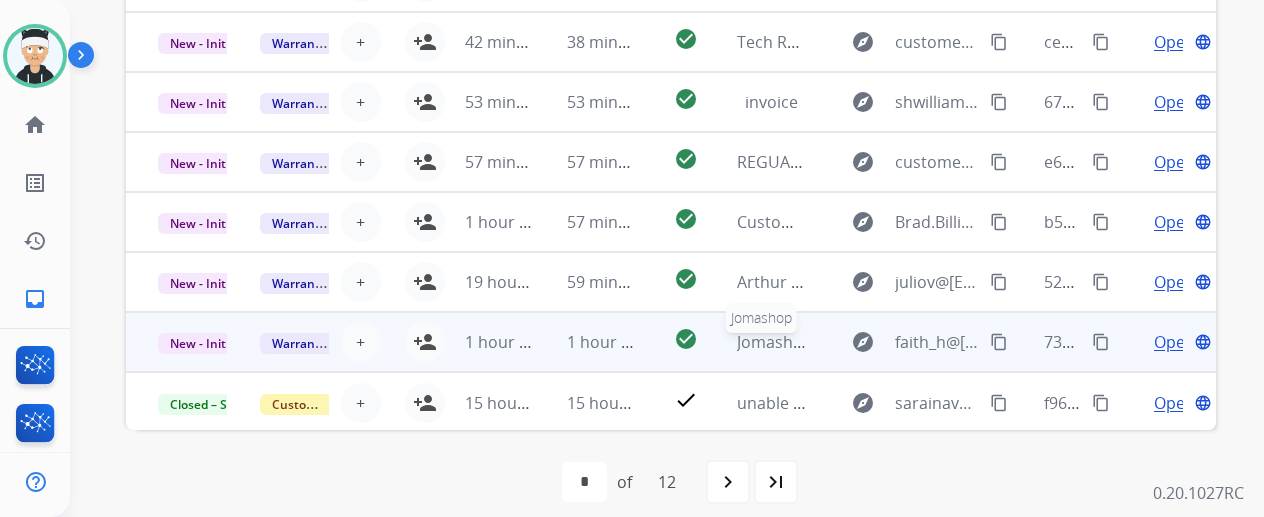scroll, scrollTop: 0, scrollLeft: 0, axis: both 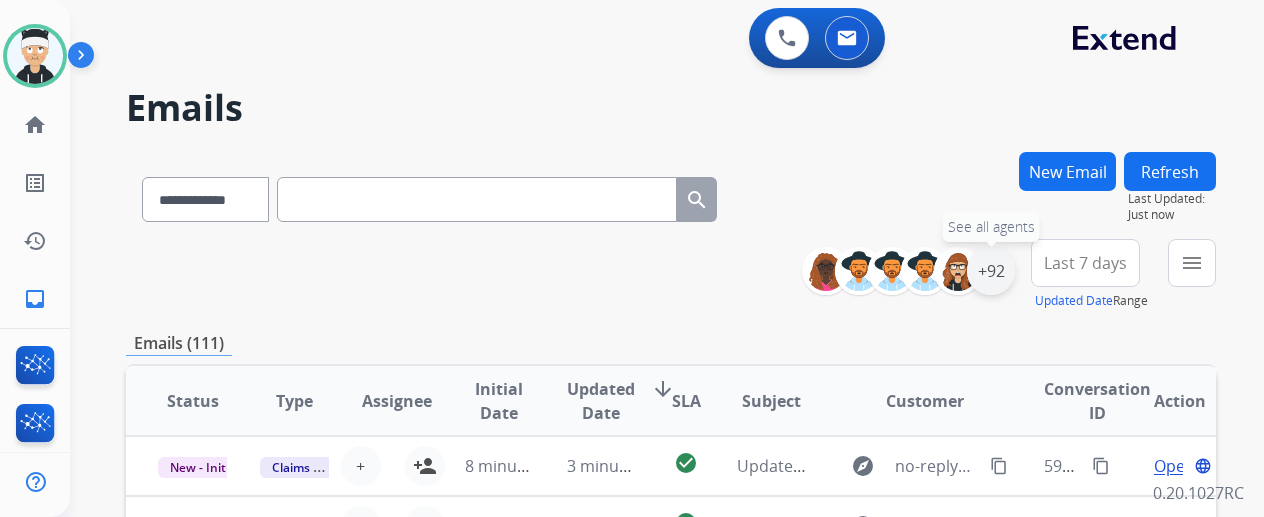 click on "+92" at bounding box center [991, 271] 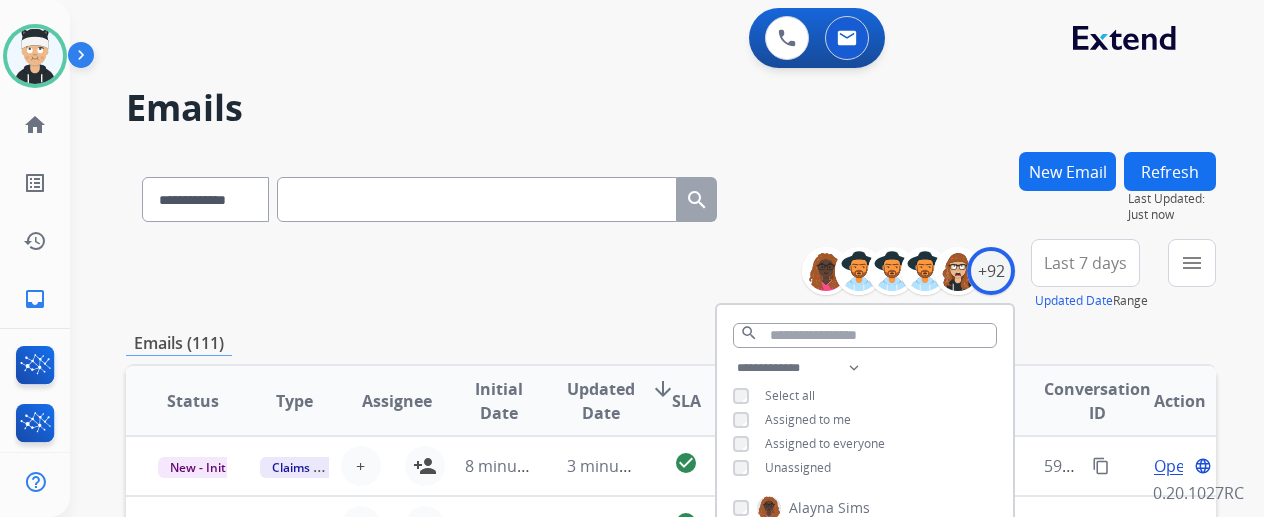 scroll, scrollTop: 100, scrollLeft: 0, axis: vertical 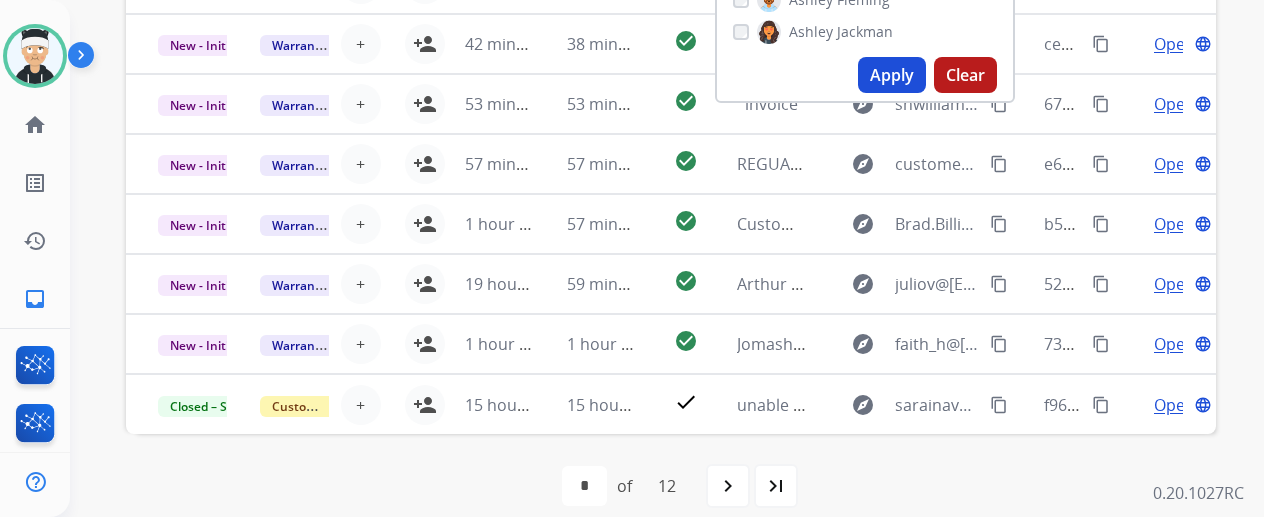 click on "Apply" at bounding box center (892, 75) 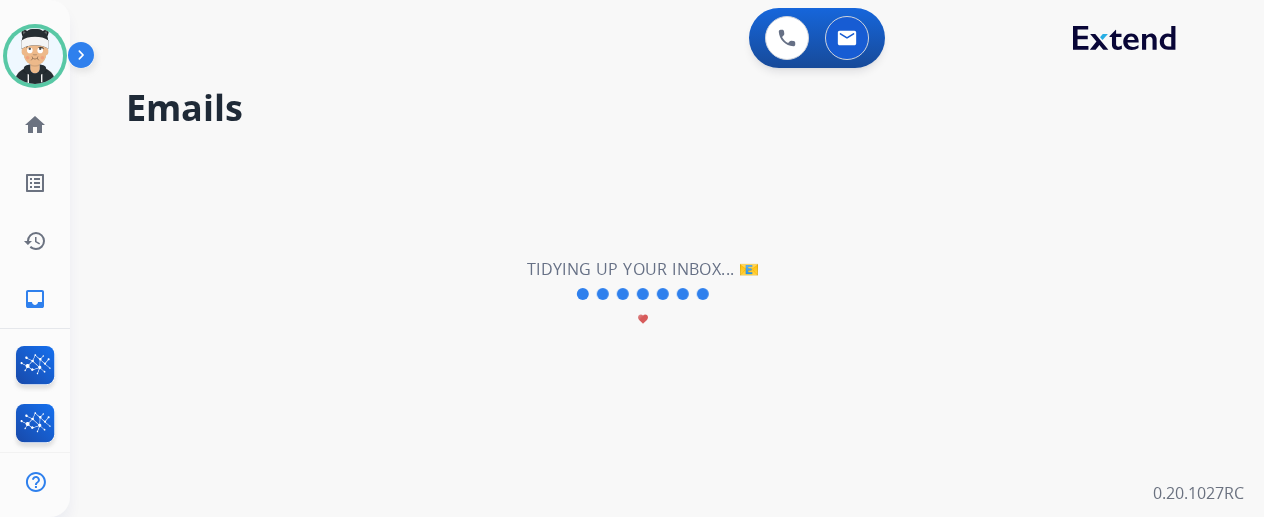 scroll, scrollTop: 0, scrollLeft: 0, axis: both 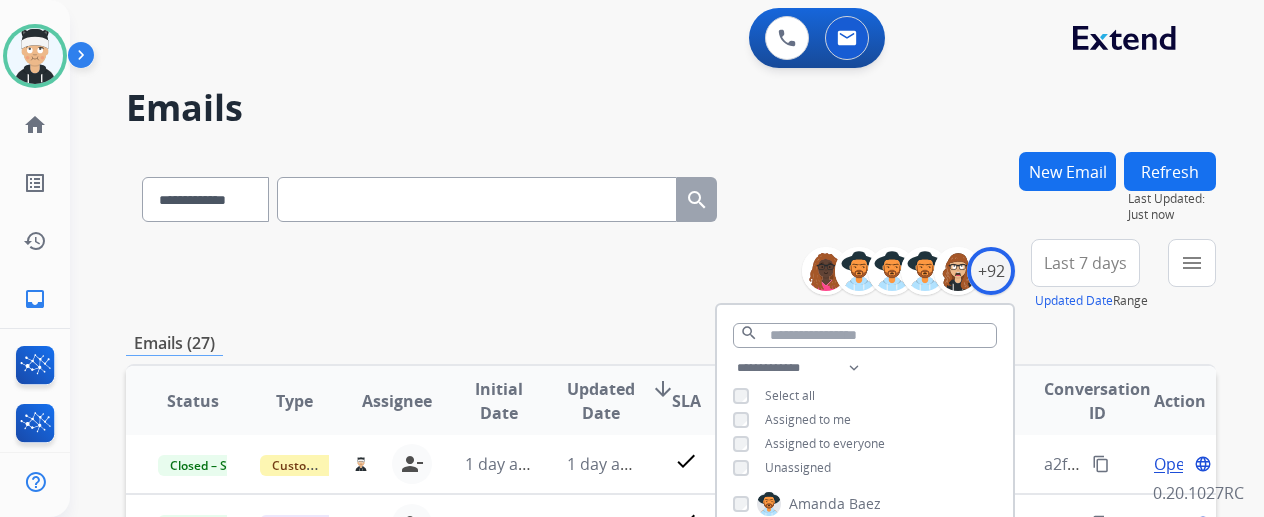 click on "**********" at bounding box center [671, 275] 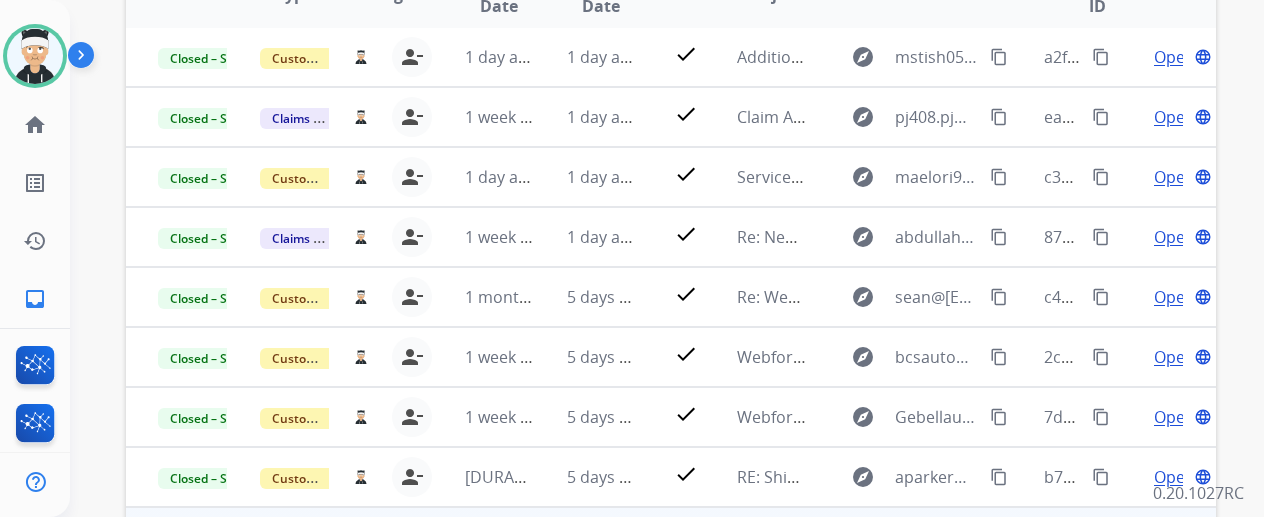 scroll, scrollTop: 604, scrollLeft: 0, axis: vertical 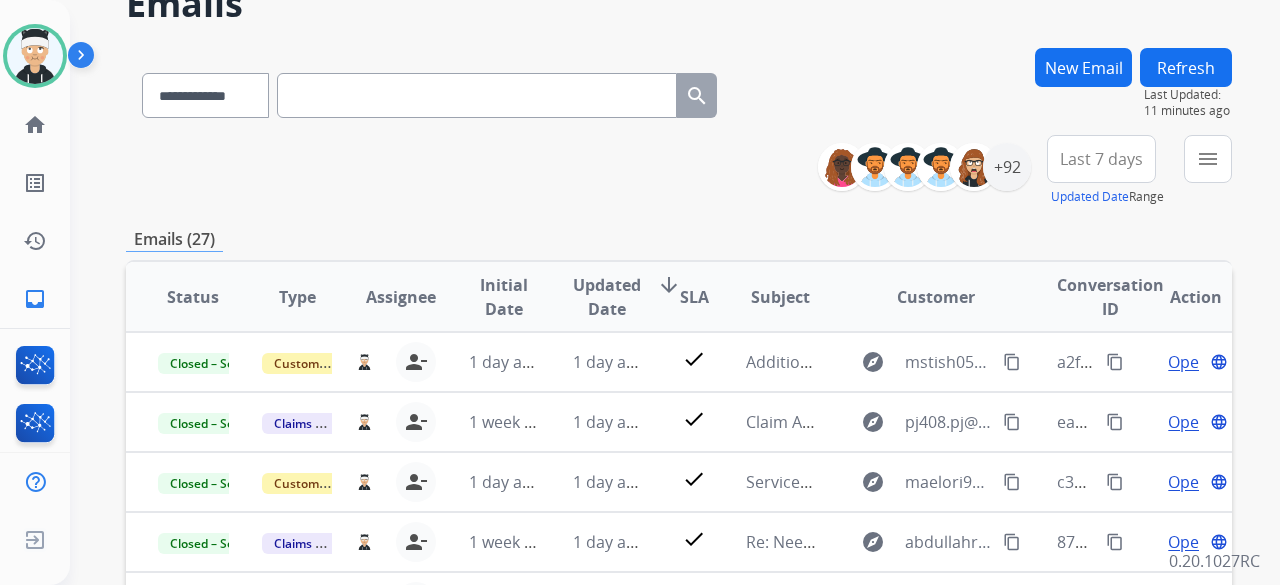 click on "New Email" at bounding box center (1083, 67) 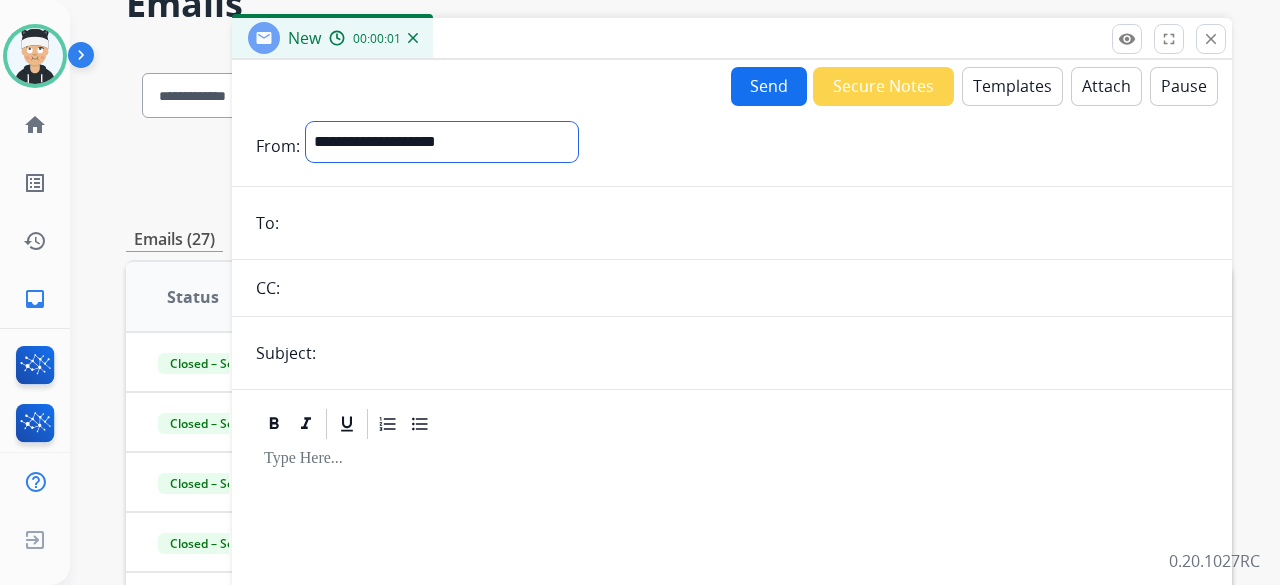 click on "**********" at bounding box center [442, 142] 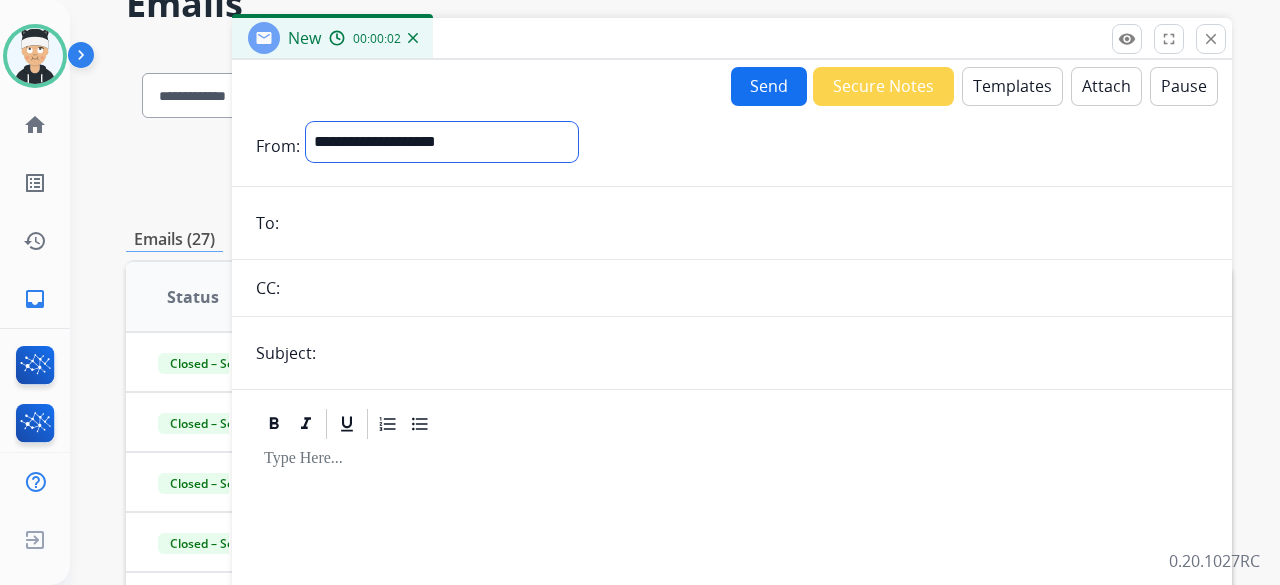 select on "**********" 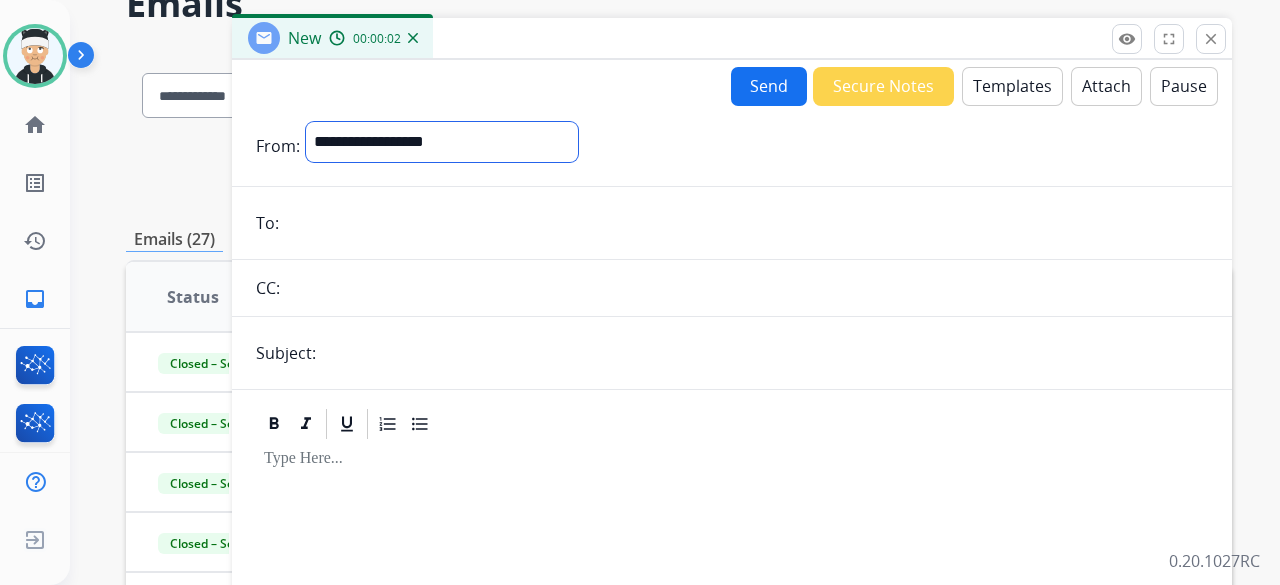 click on "**********" at bounding box center (442, 142) 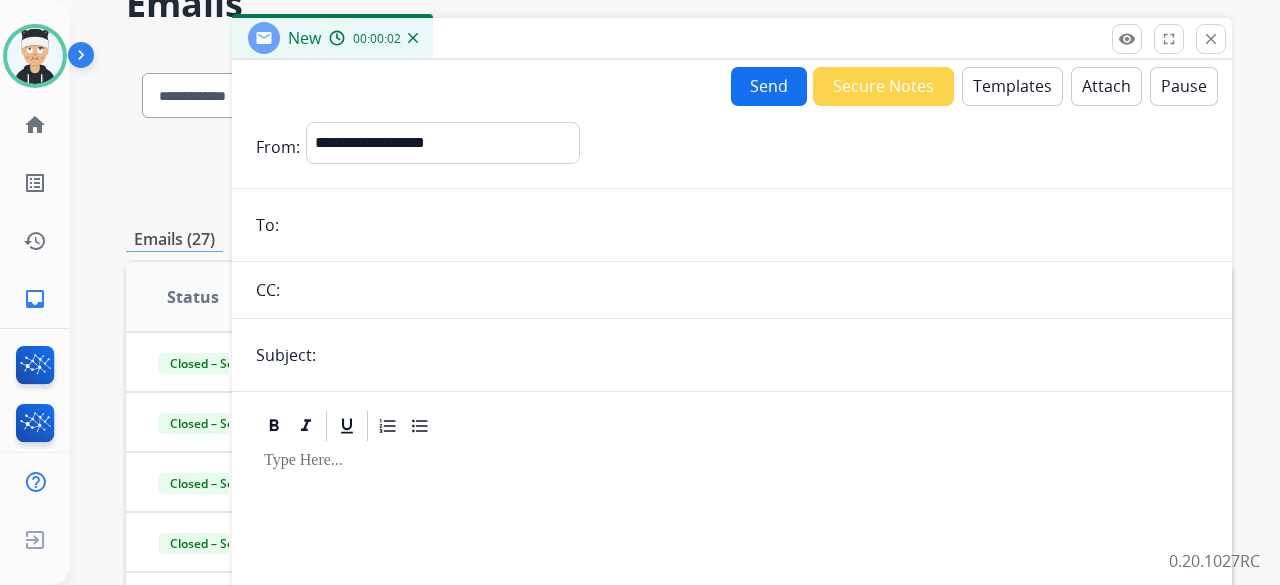 click at bounding box center [746, 225] 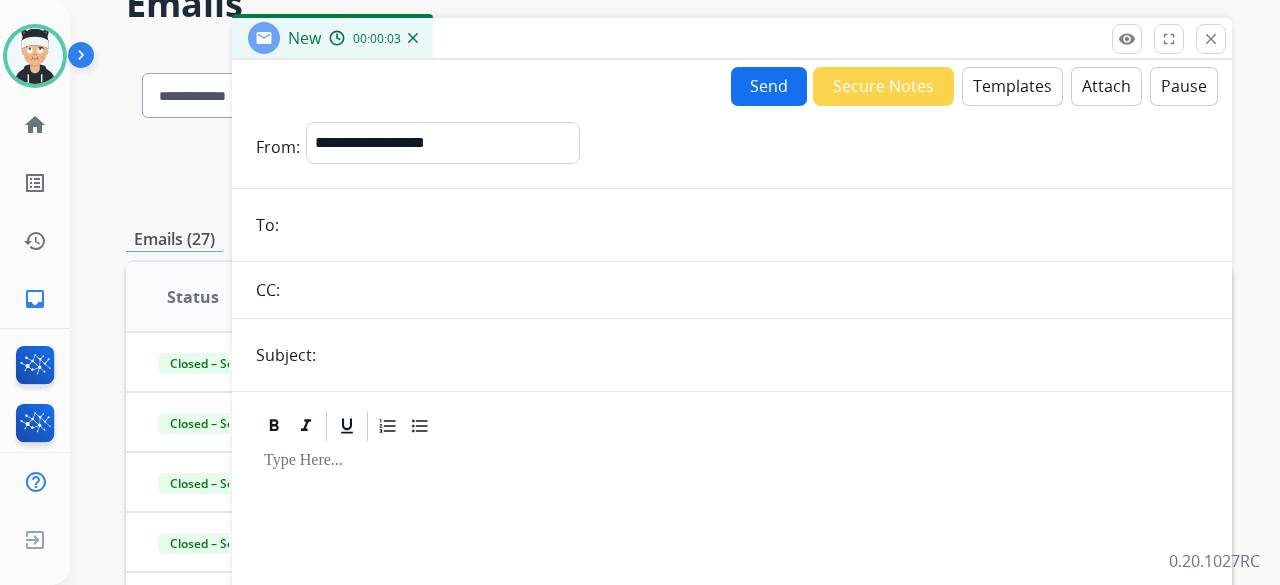 paste on "**********" 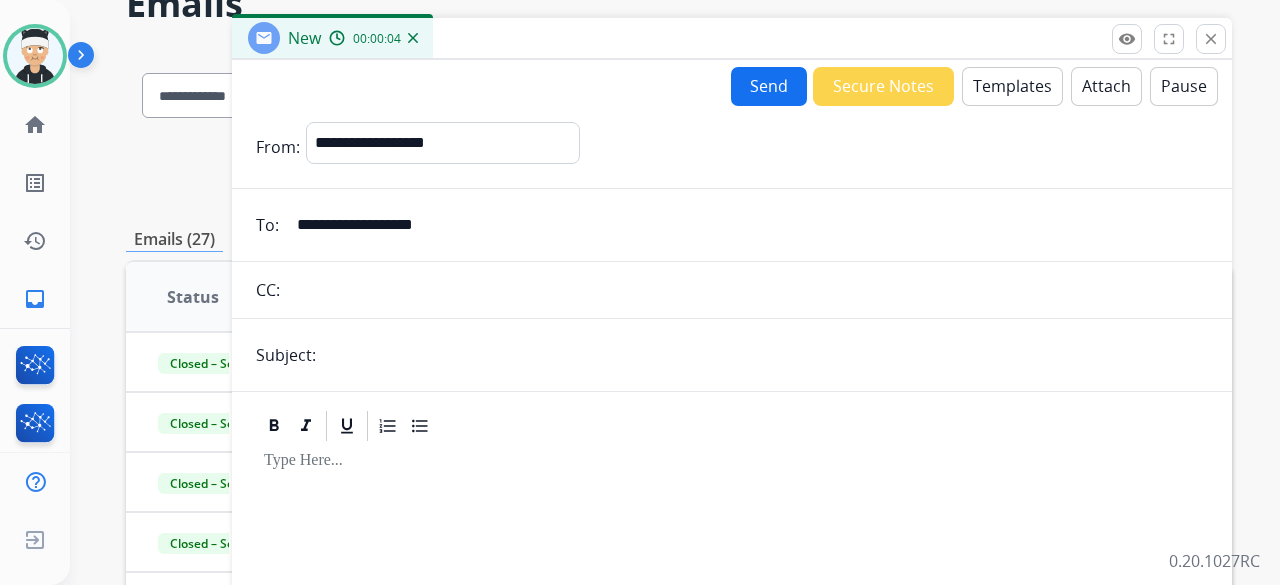 type on "**********" 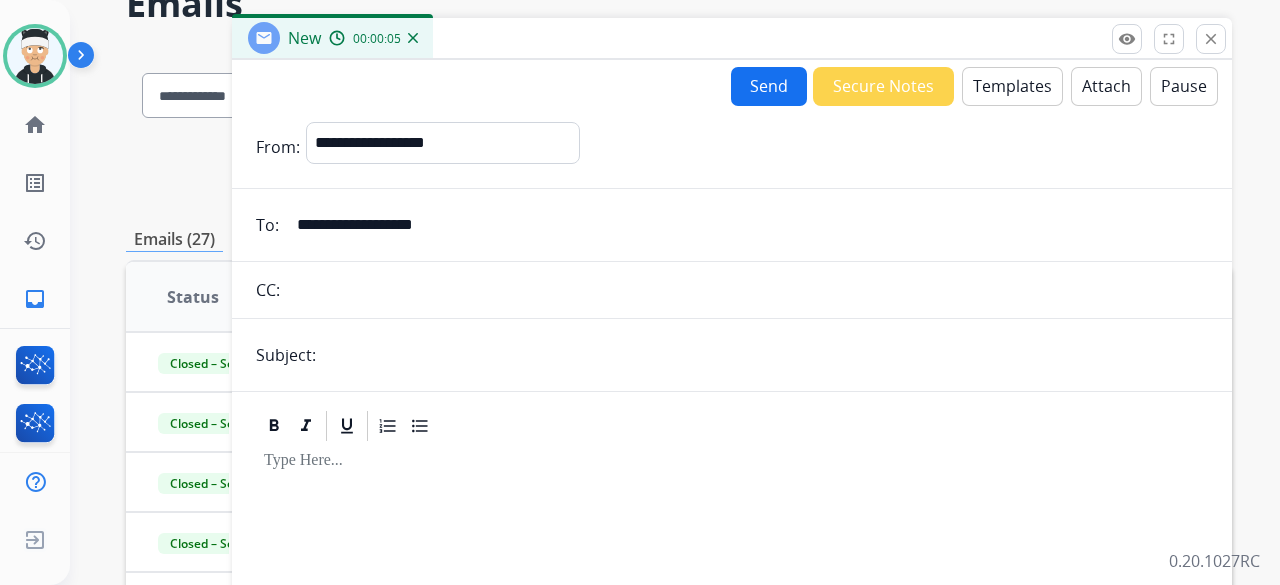 click on "**********" at bounding box center [732, 452] 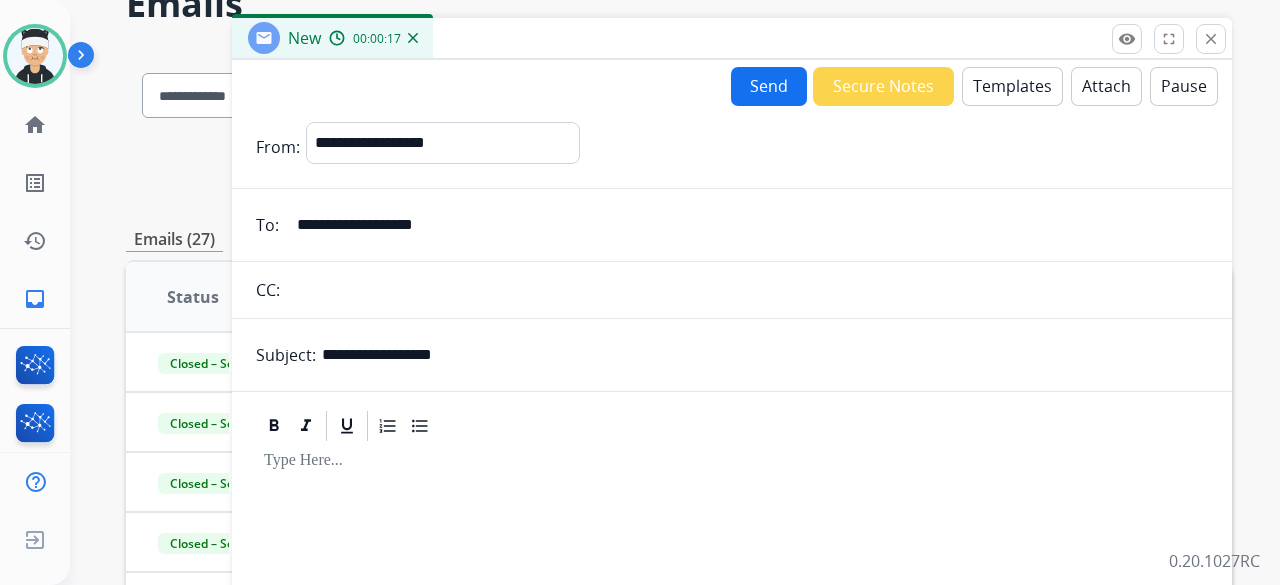 type on "**********" 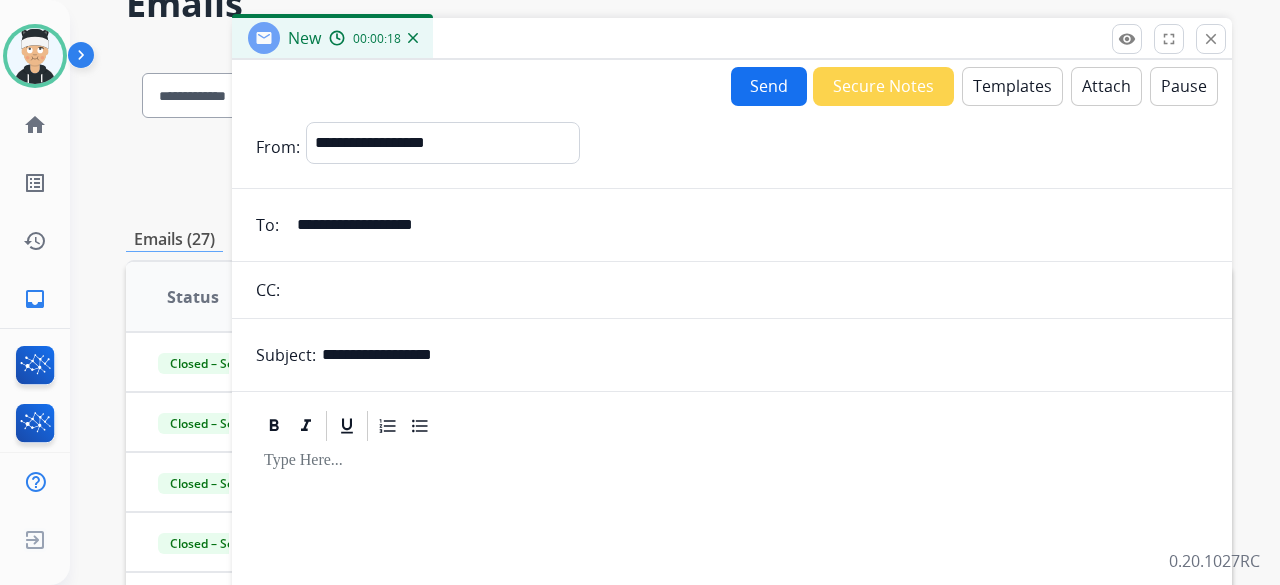 click on "Templates" at bounding box center (1012, 86) 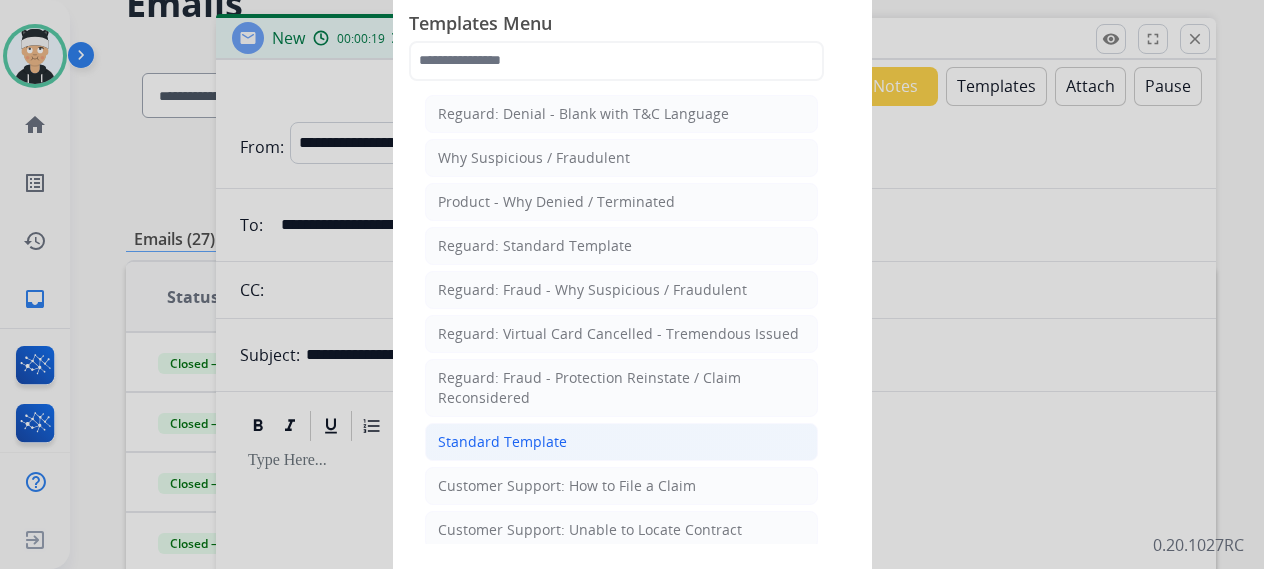click on "Standard Template" 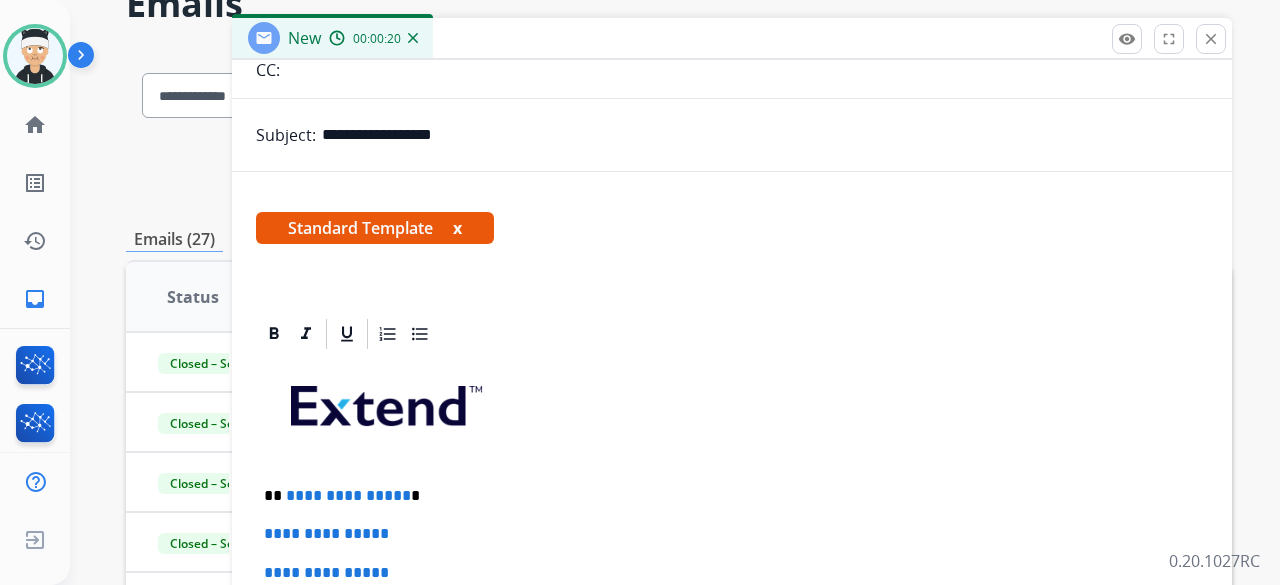 scroll, scrollTop: 460, scrollLeft: 0, axis: vertical 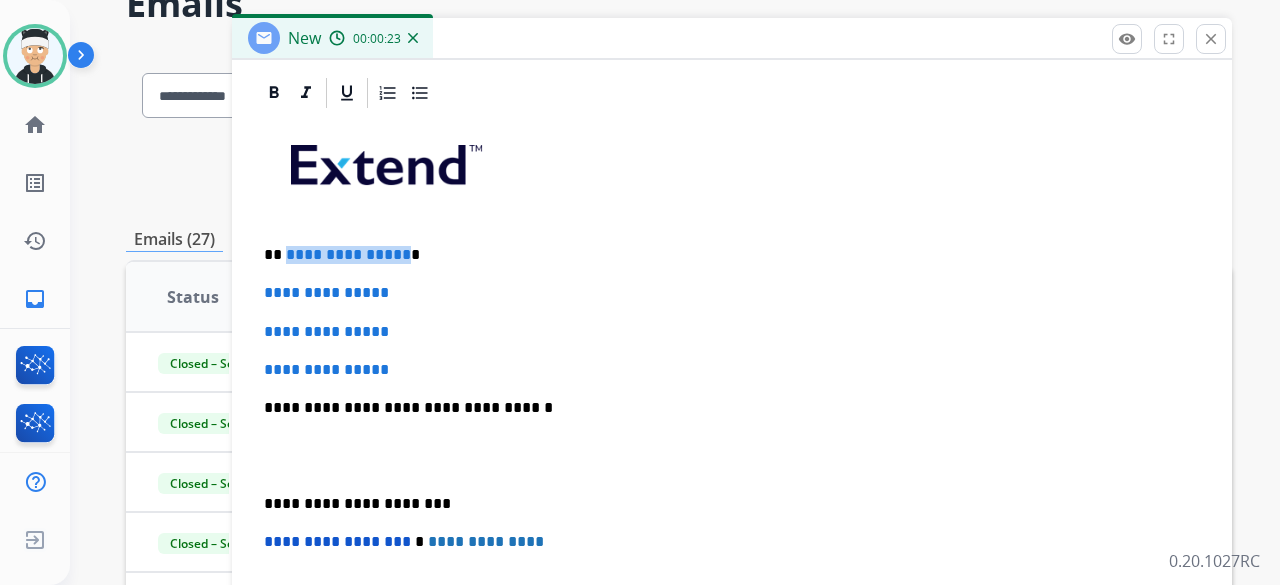 drag, startPoint x: 398, startPoint y: 249, endPoint x: 283, endPoint y: 251, distance: 115.01739 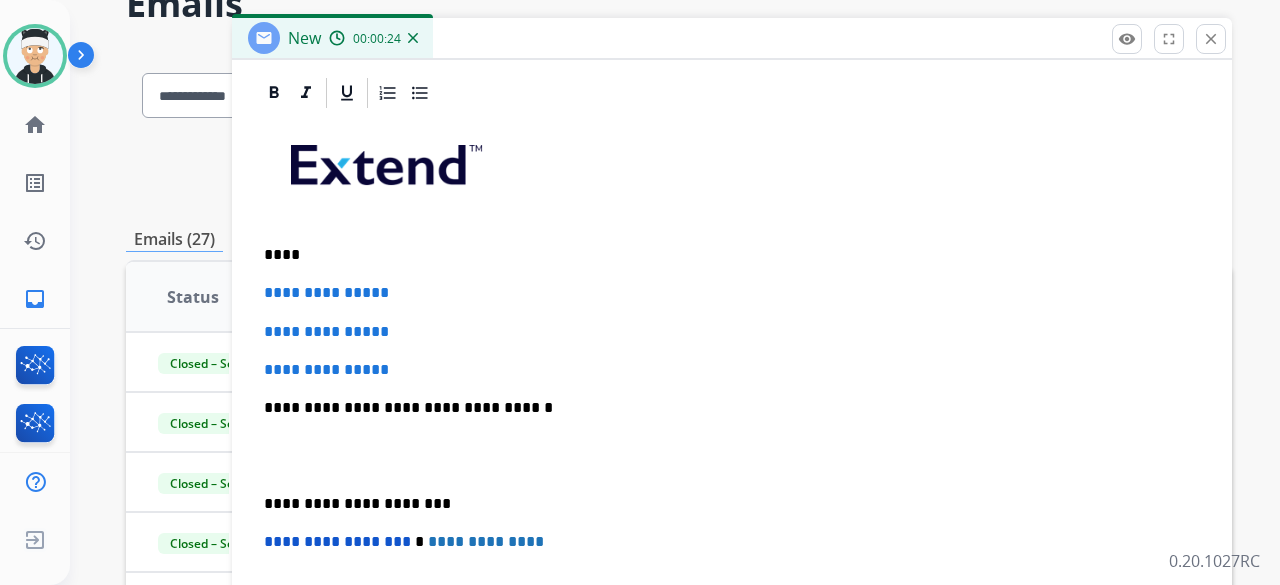type 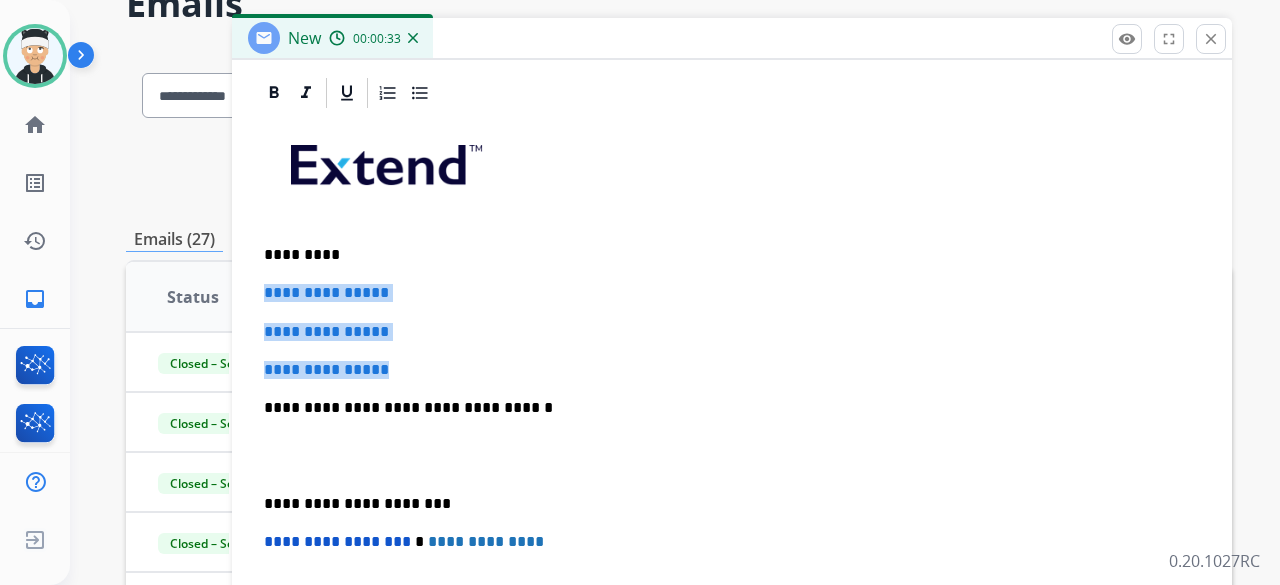 drag, startPoint x: 402, startPoint y: 369, endPoint x: 240, endPoint y: 291, distance: 179.7999 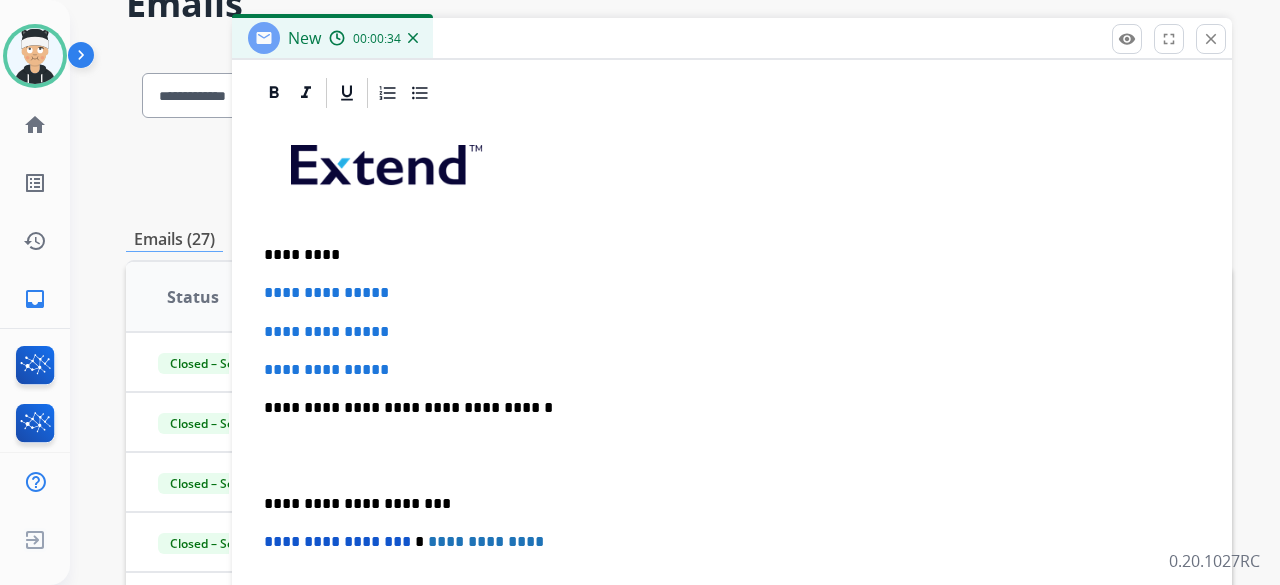 scroll, scrollTop: 383, scrollLeft: 0, axis: vertical 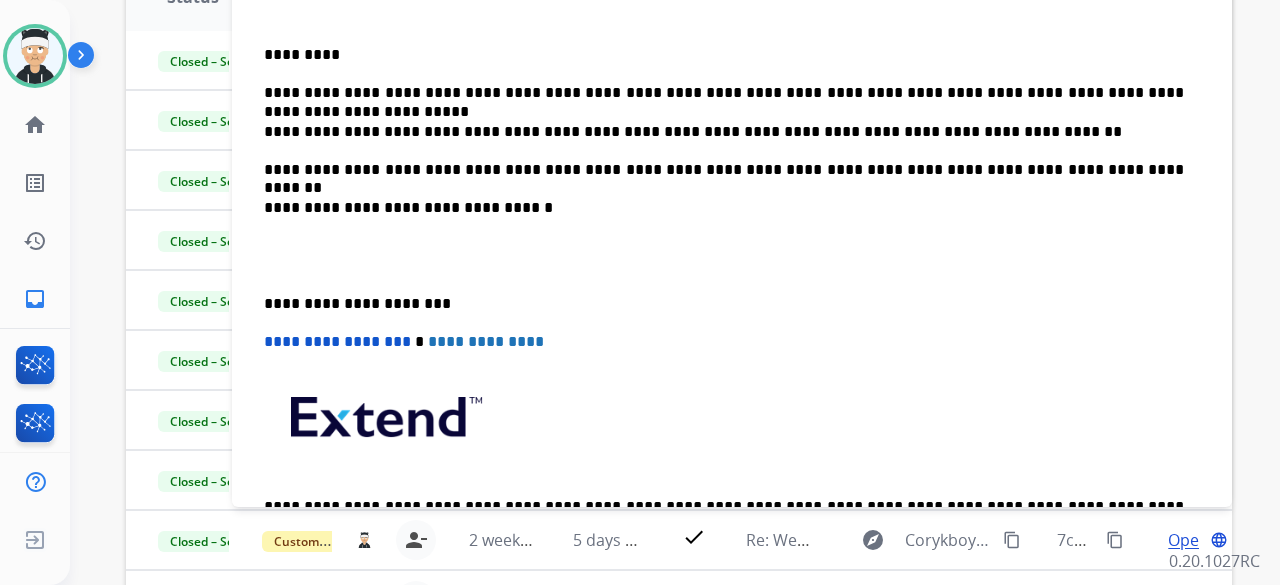 click on "**********" at bounding box center [732, 255] 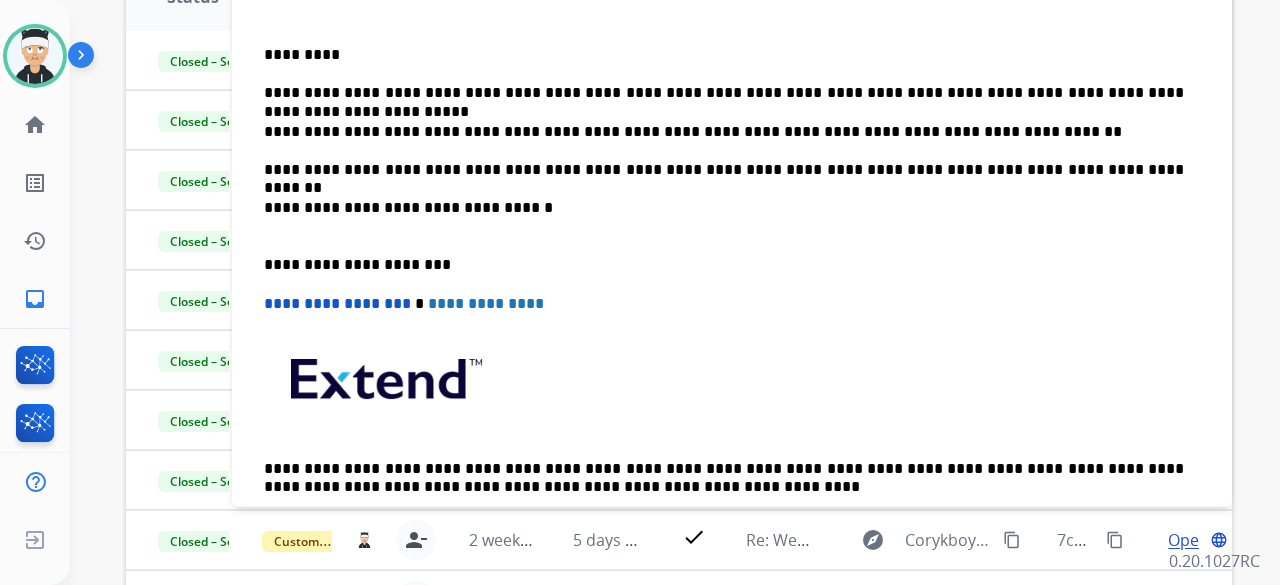 scroll, scrollTop: 260, scrollLeft: 0, axis: vertical 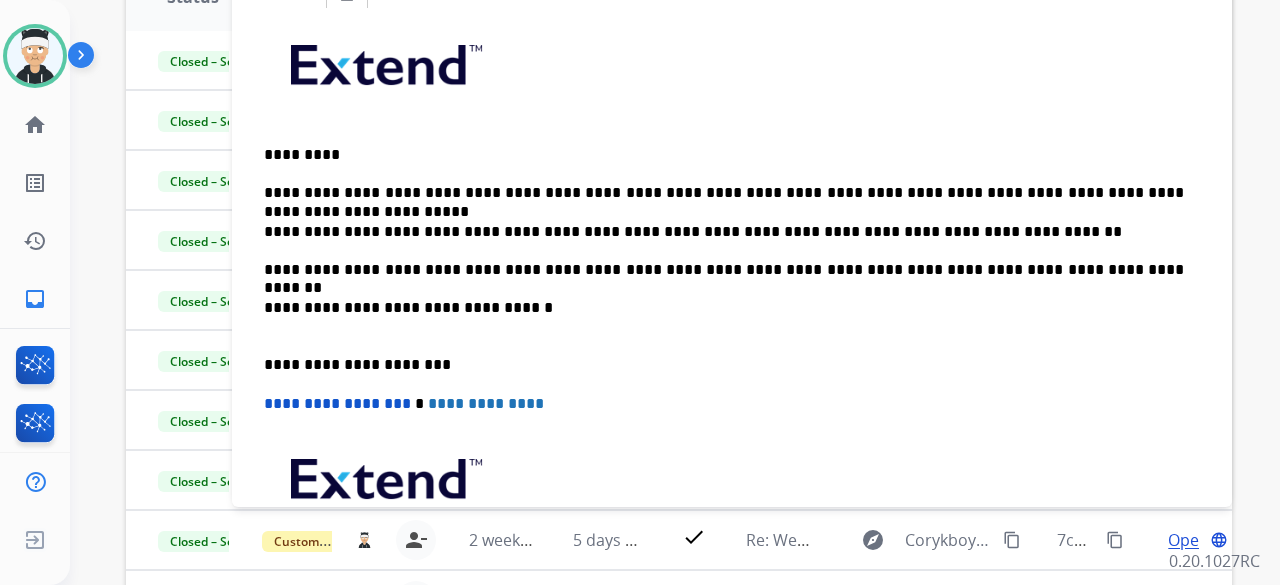 click on "**********" at bounding box center [724, 193] 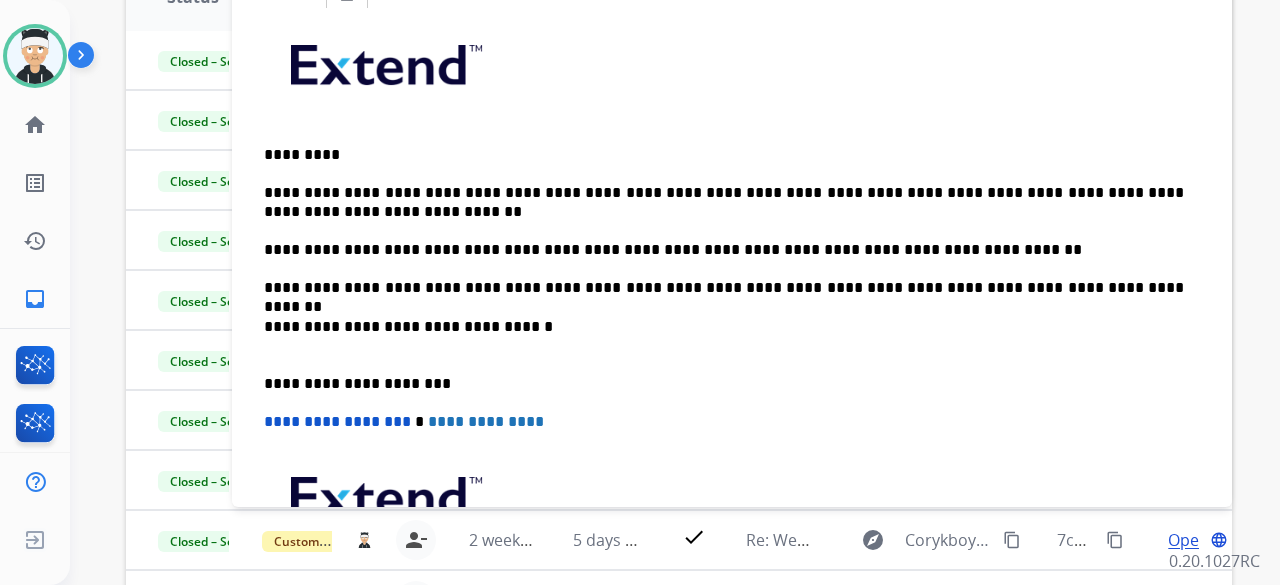 click on "**********" at bounding box center (732, 345) 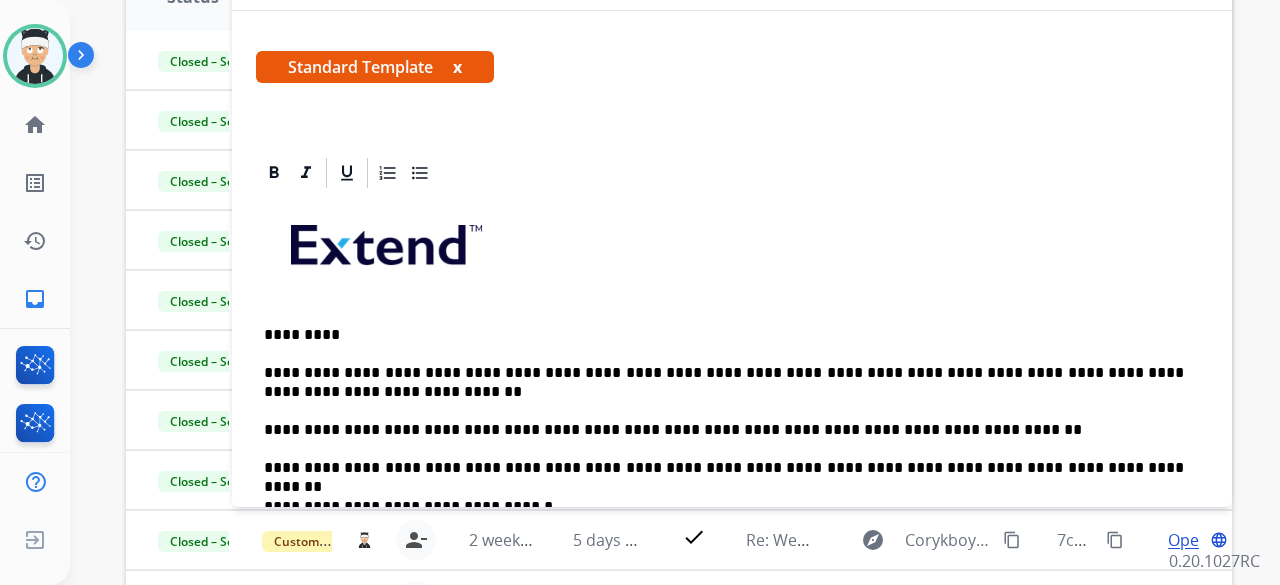 scroll, scrollTop: 0, scrollLeft: 0, axis: both 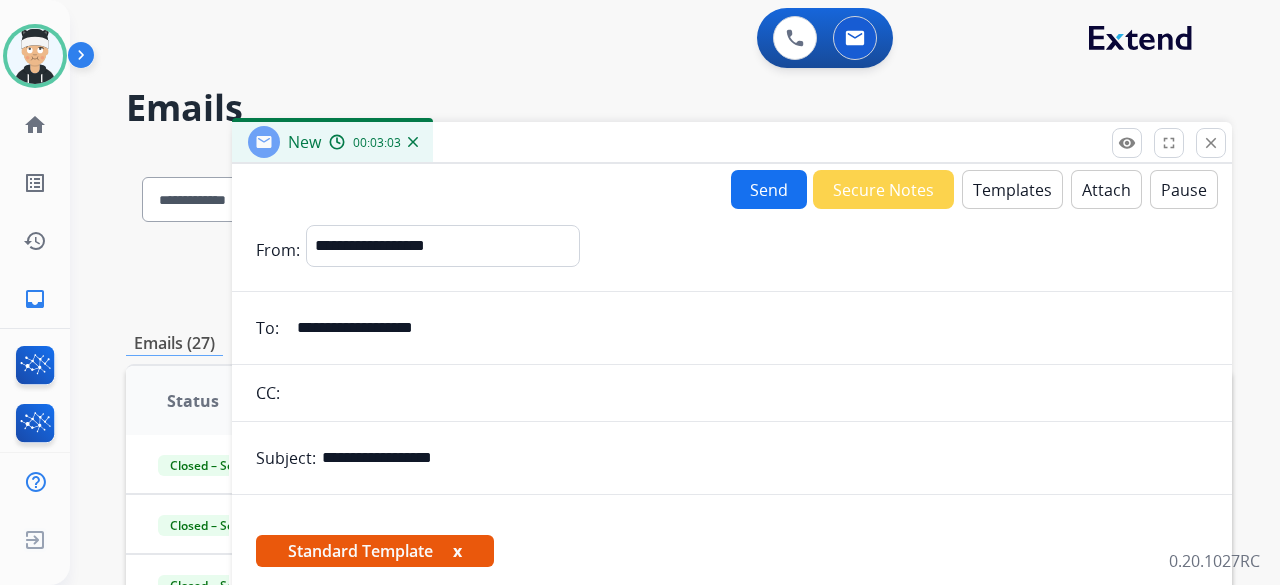 click on "Send" at bounding box center [769, 189] 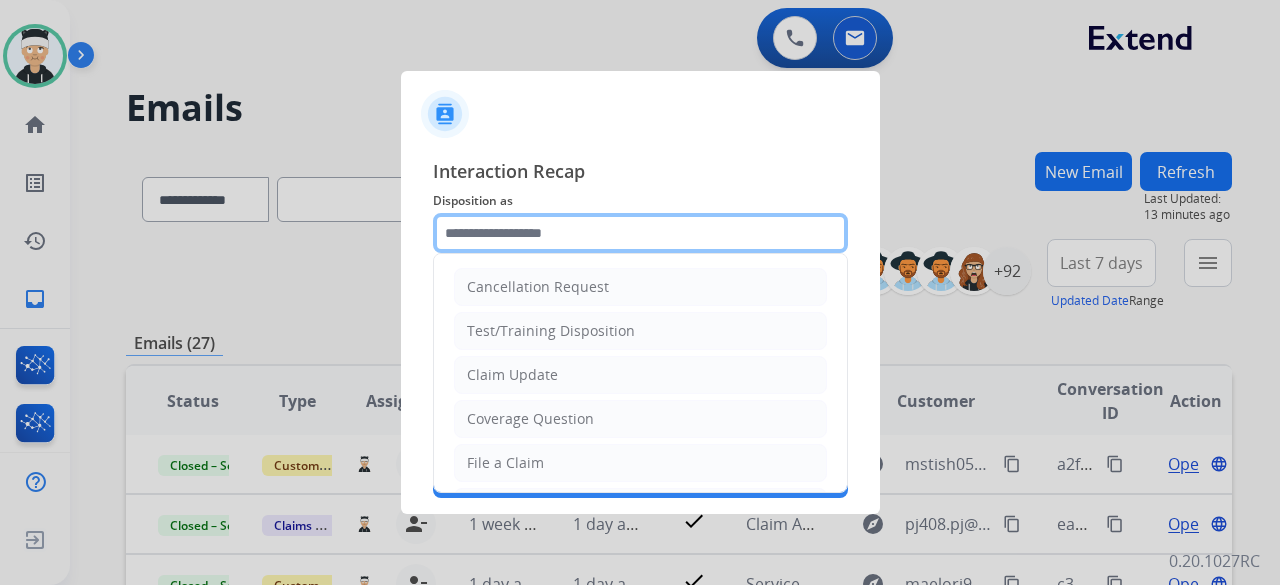 click 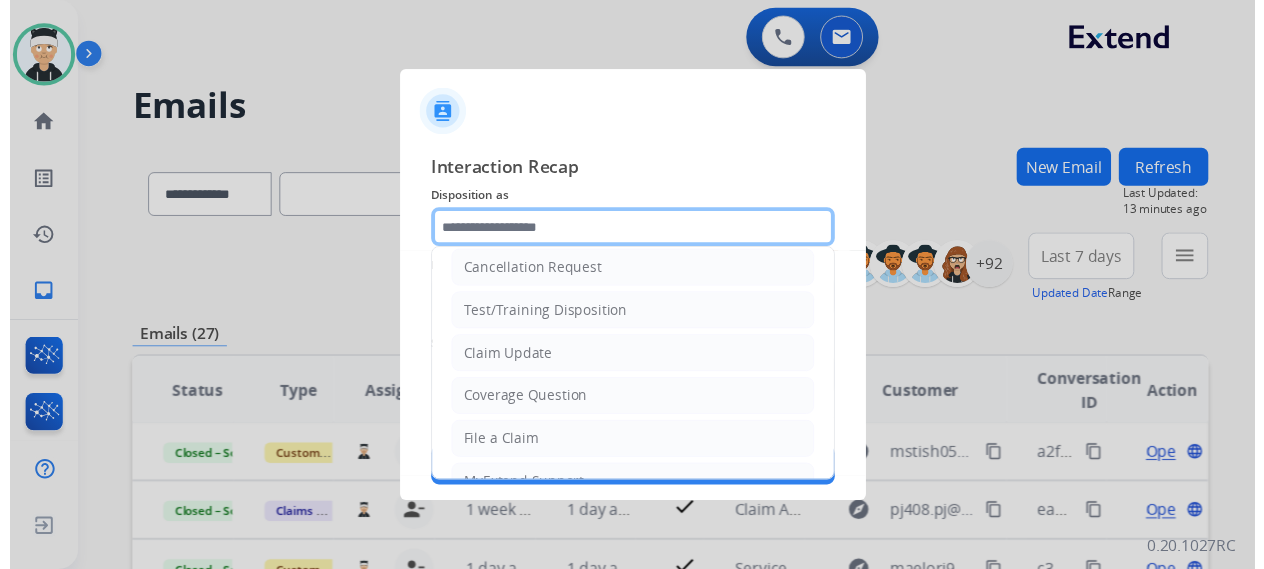 scroll, scrollTop: 3, scrollLeft: 0, axis: vertical 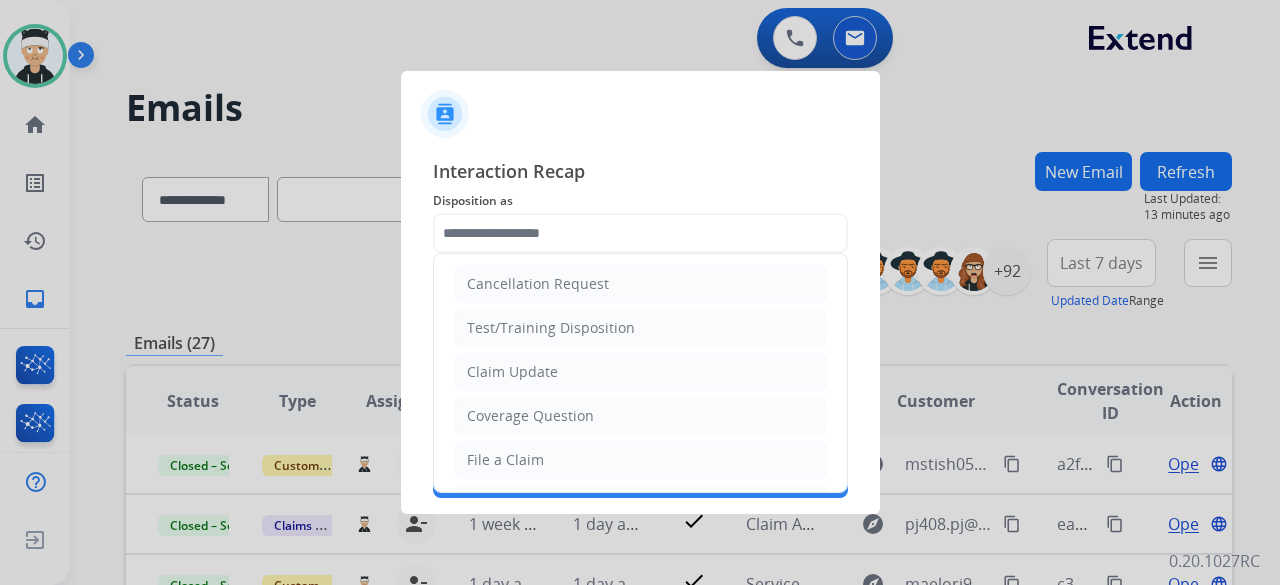 click on "Claim Update" 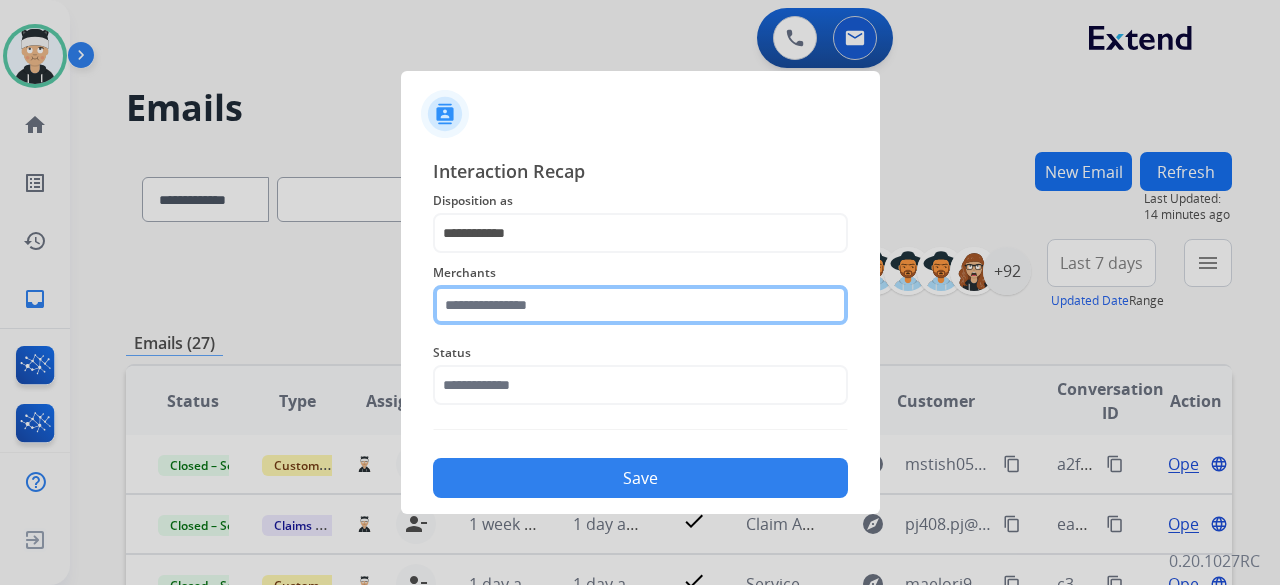 click 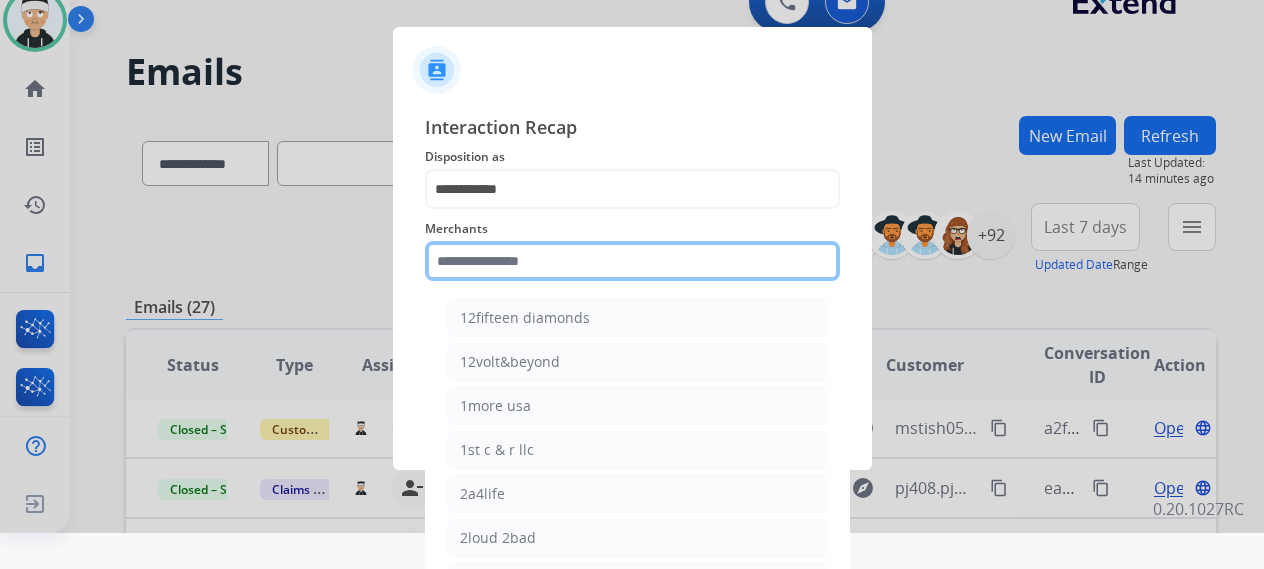 scroll, scrollTop: 56, scrollLeft: 0, axis: vertical 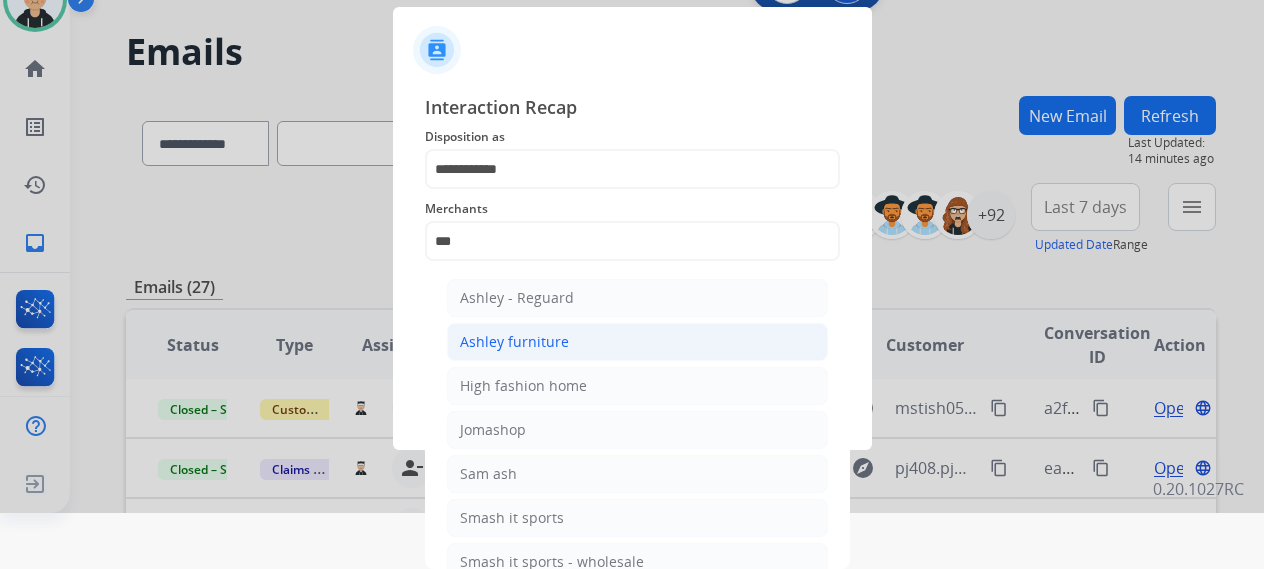 click on "Ashley furniture" 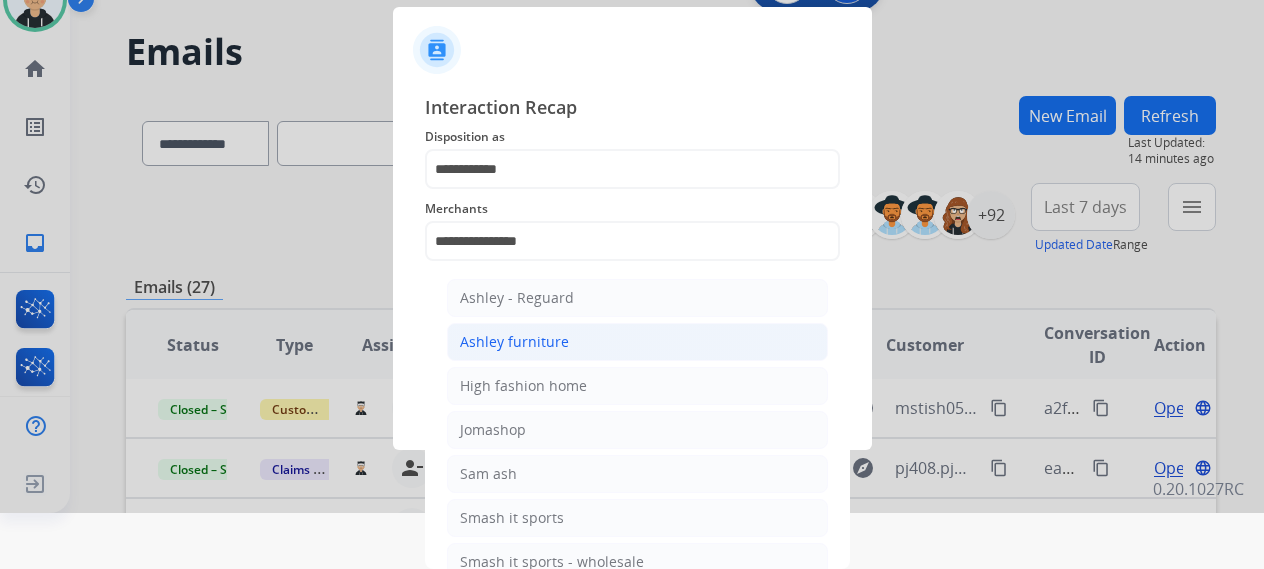 scroll, scrollTop: 0, scrollLeft: 0, axis: both 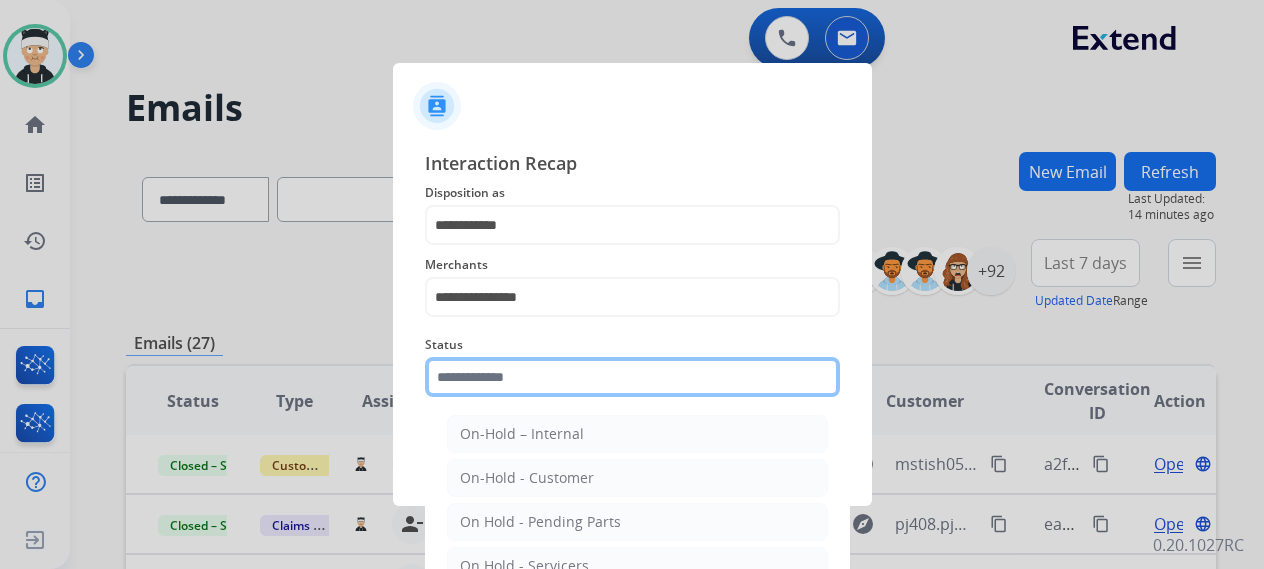click 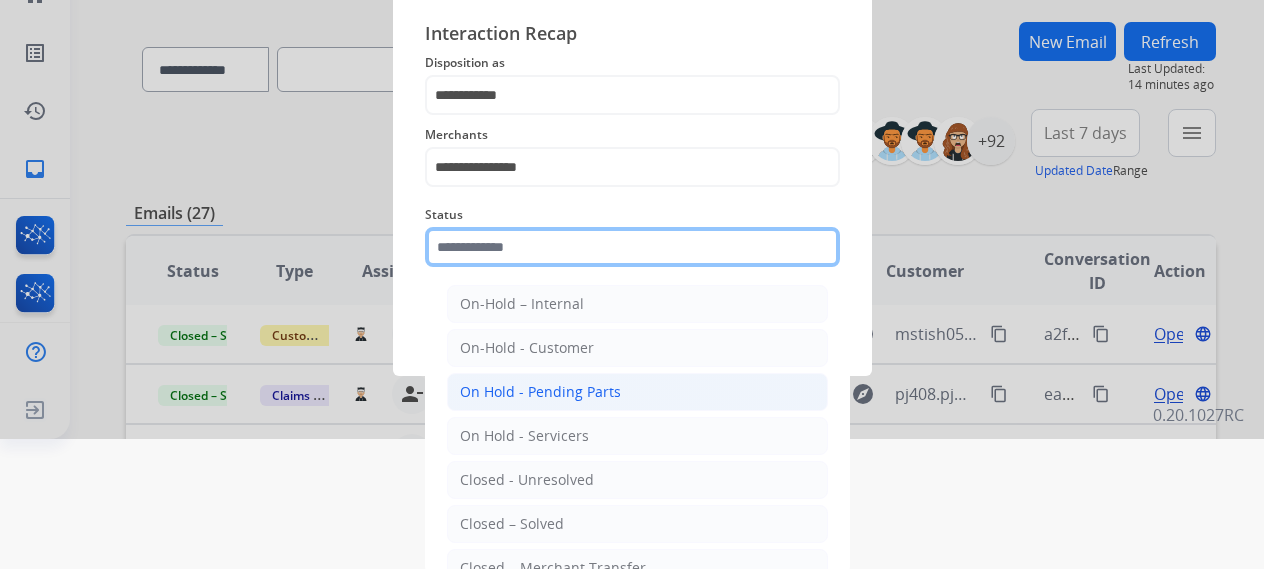scroll, scrollTop: 136, scrollLeft: 0, axis: vertical 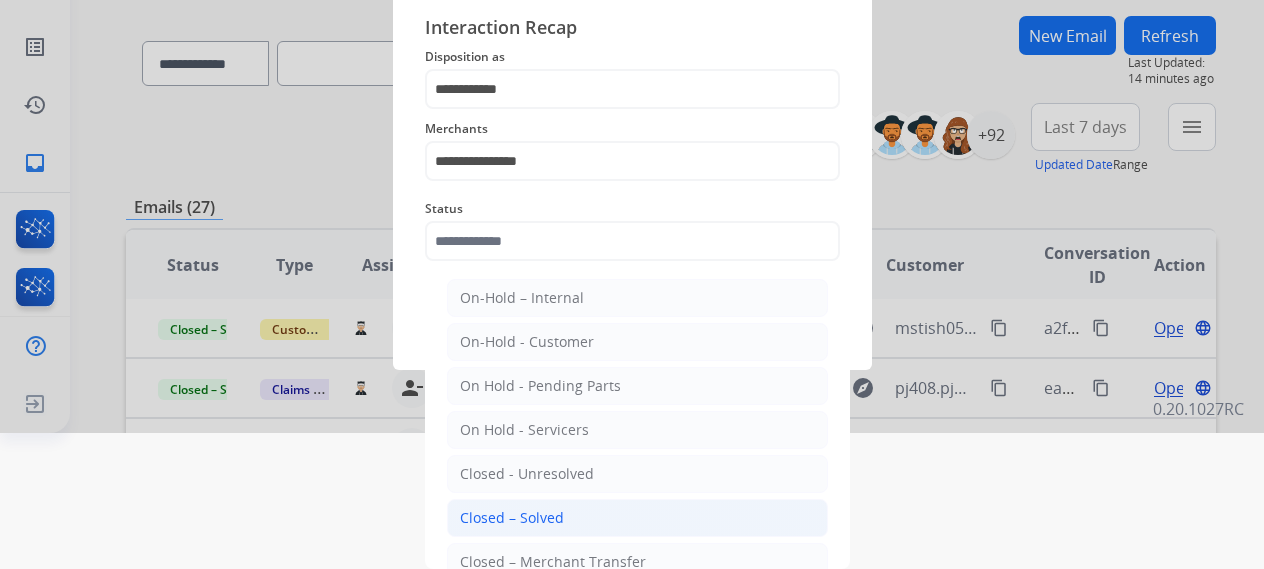 click on "Closed – Solved" 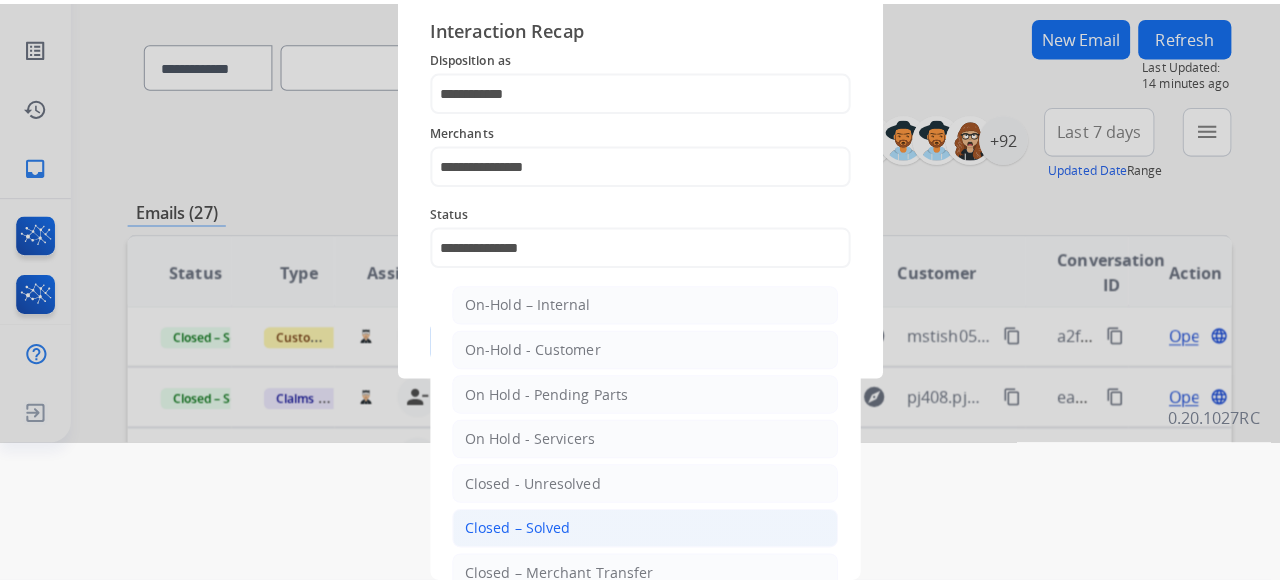 scroll, scrollTop: 0, scrollLeft: 0, axis: both 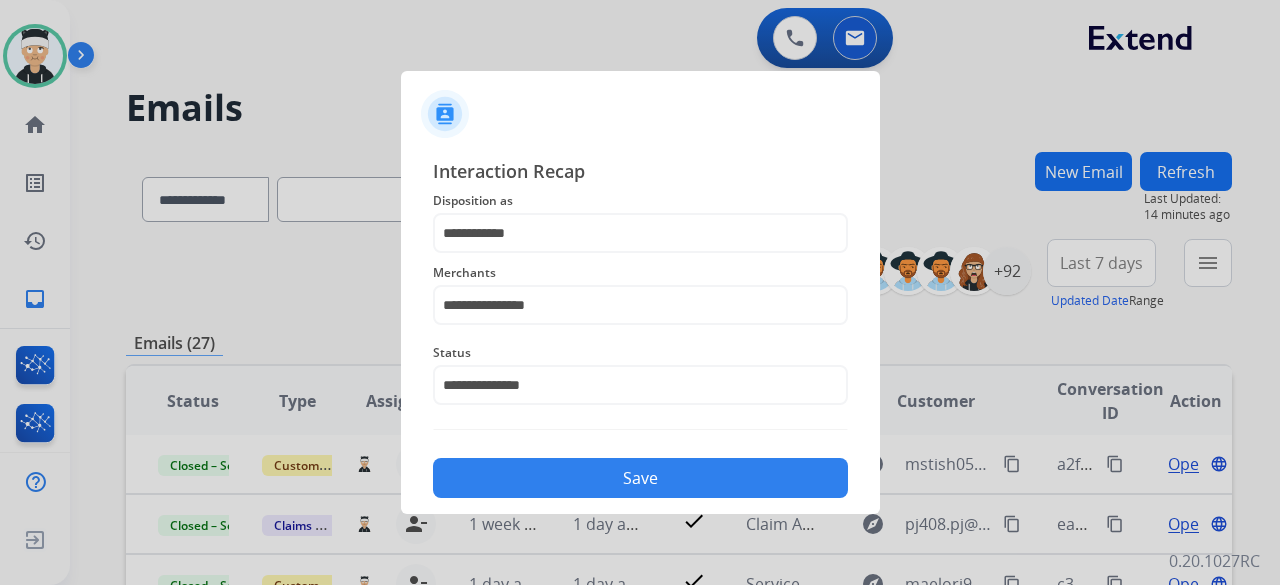 click on "Save" 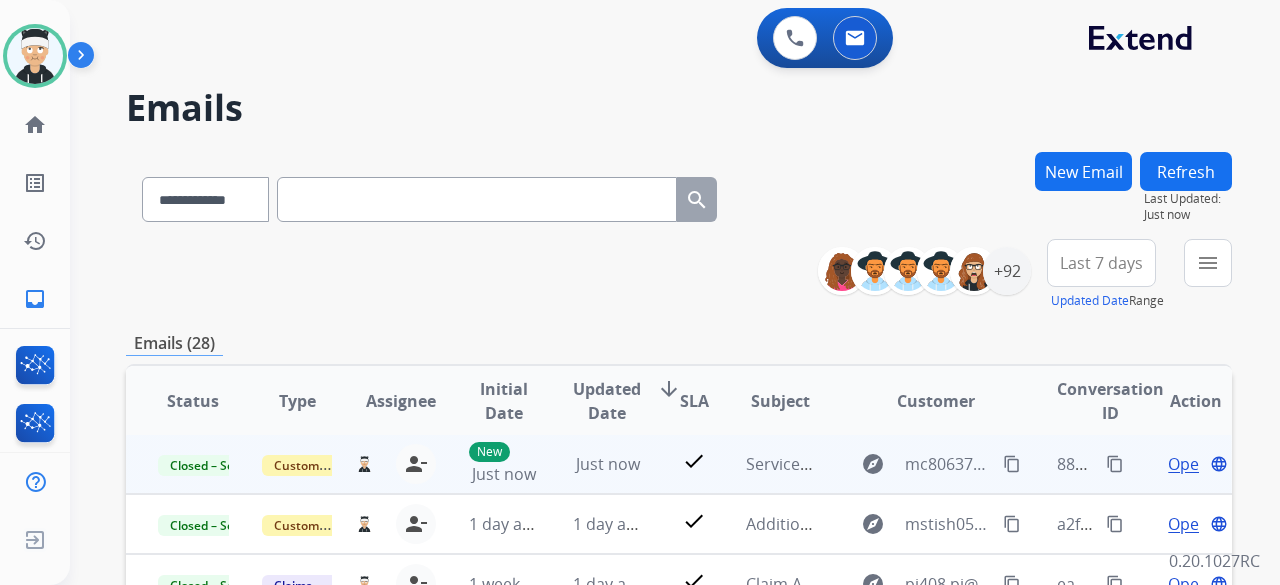 click on "content_copy" at bounding box center (1115, 464) 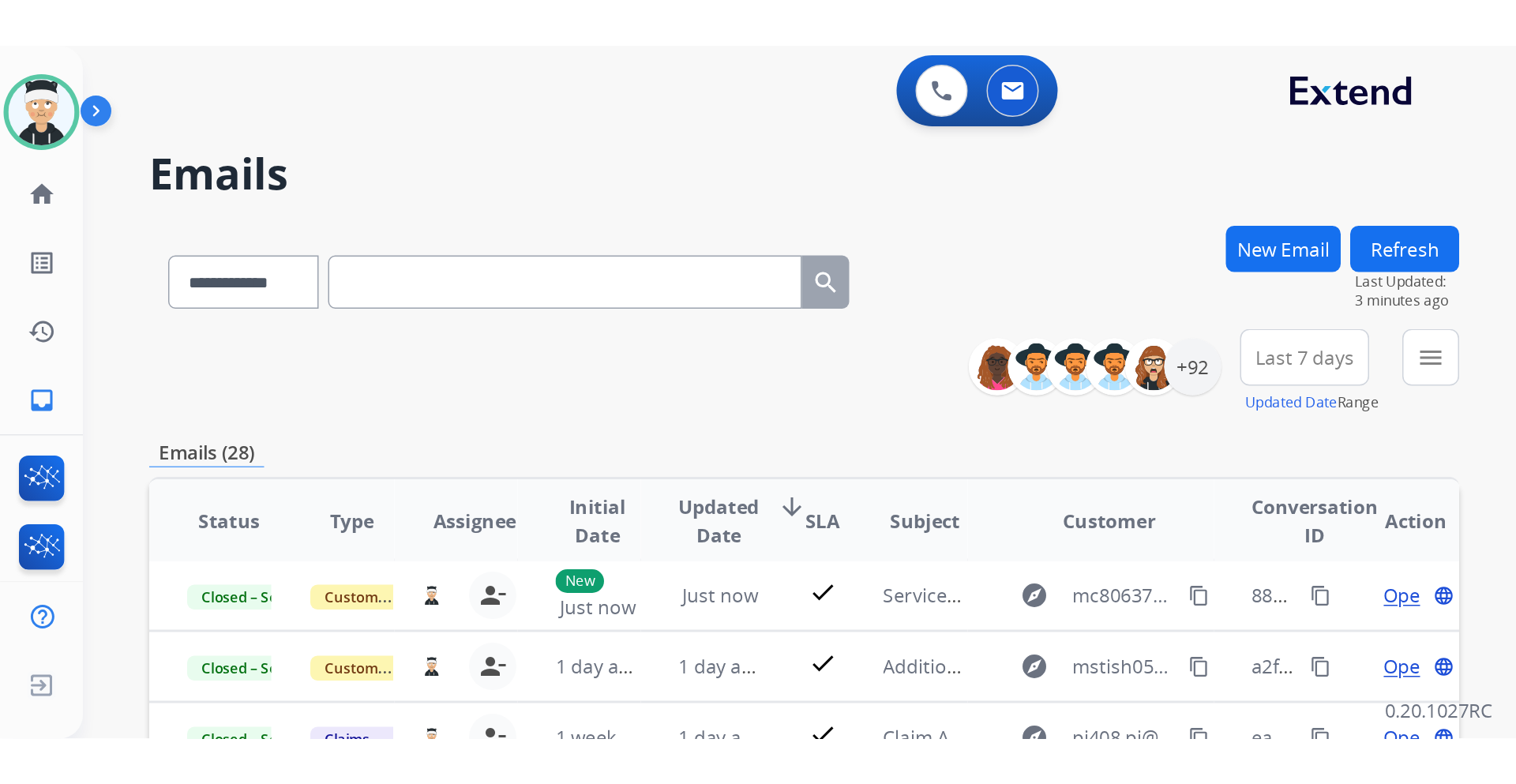 scroll, scrollTop: 2, scrollLeft: 0, axis: vertical 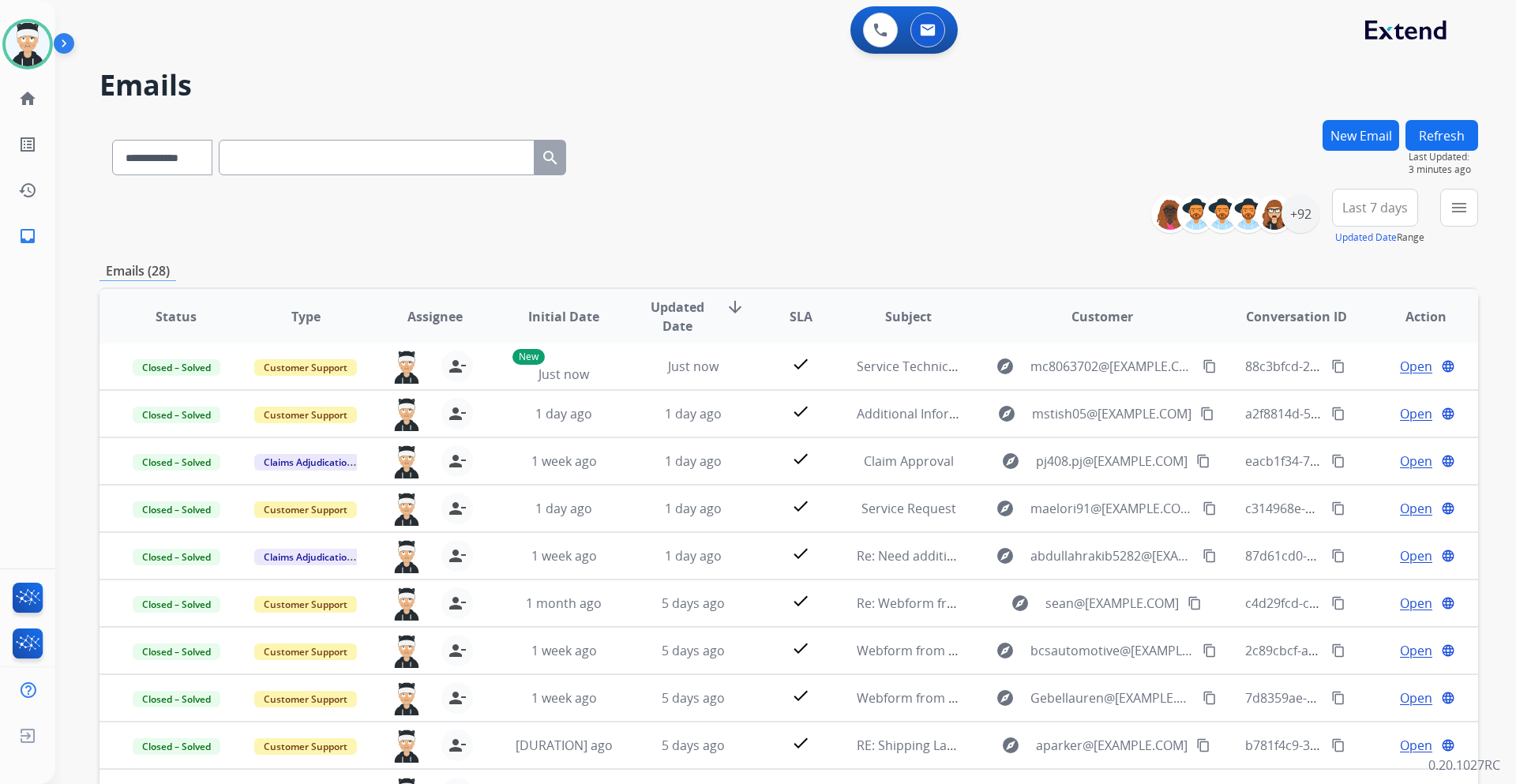 click at bounding box center (377, 157) 